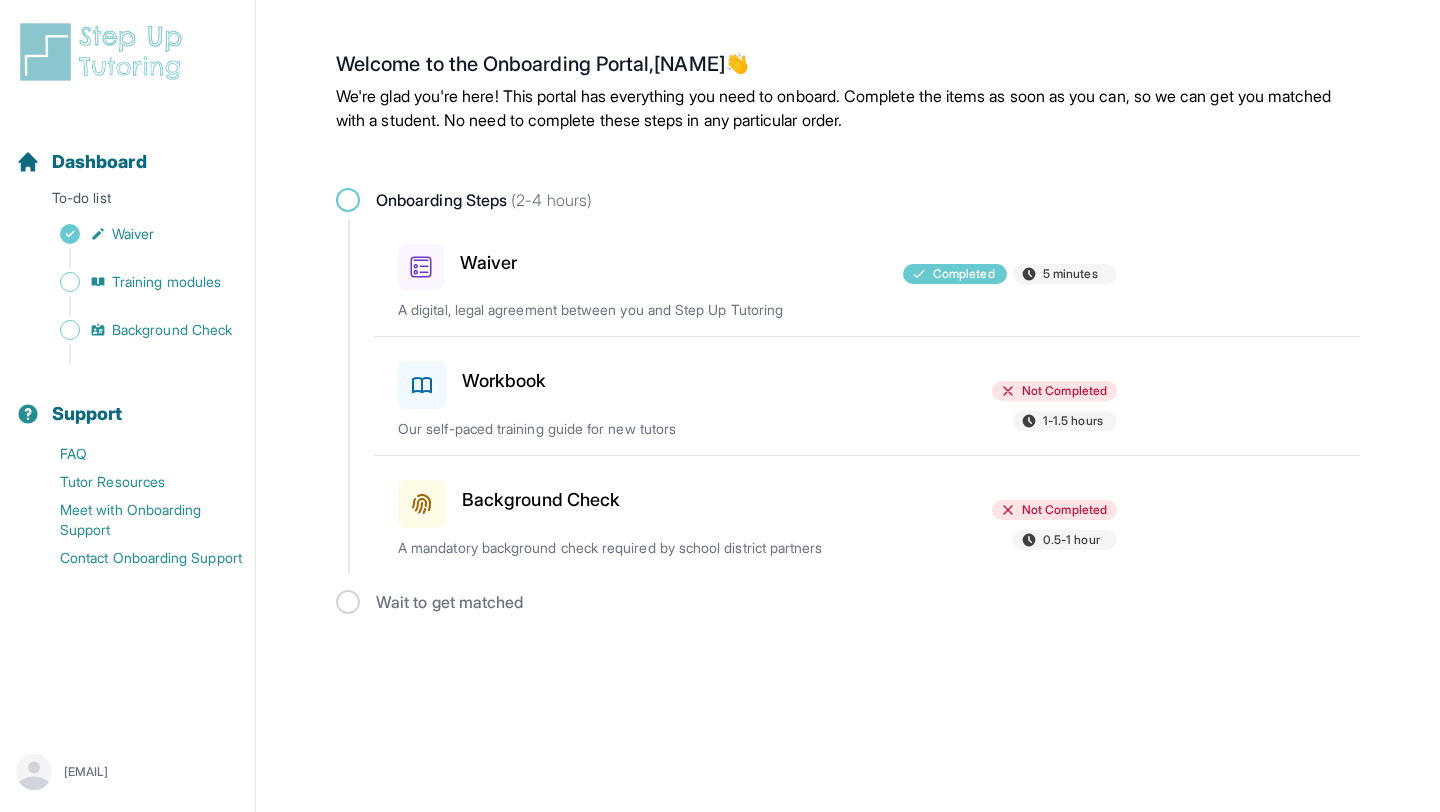 scroll, scrollTop: 0, scrollLeft: 0, axis: both 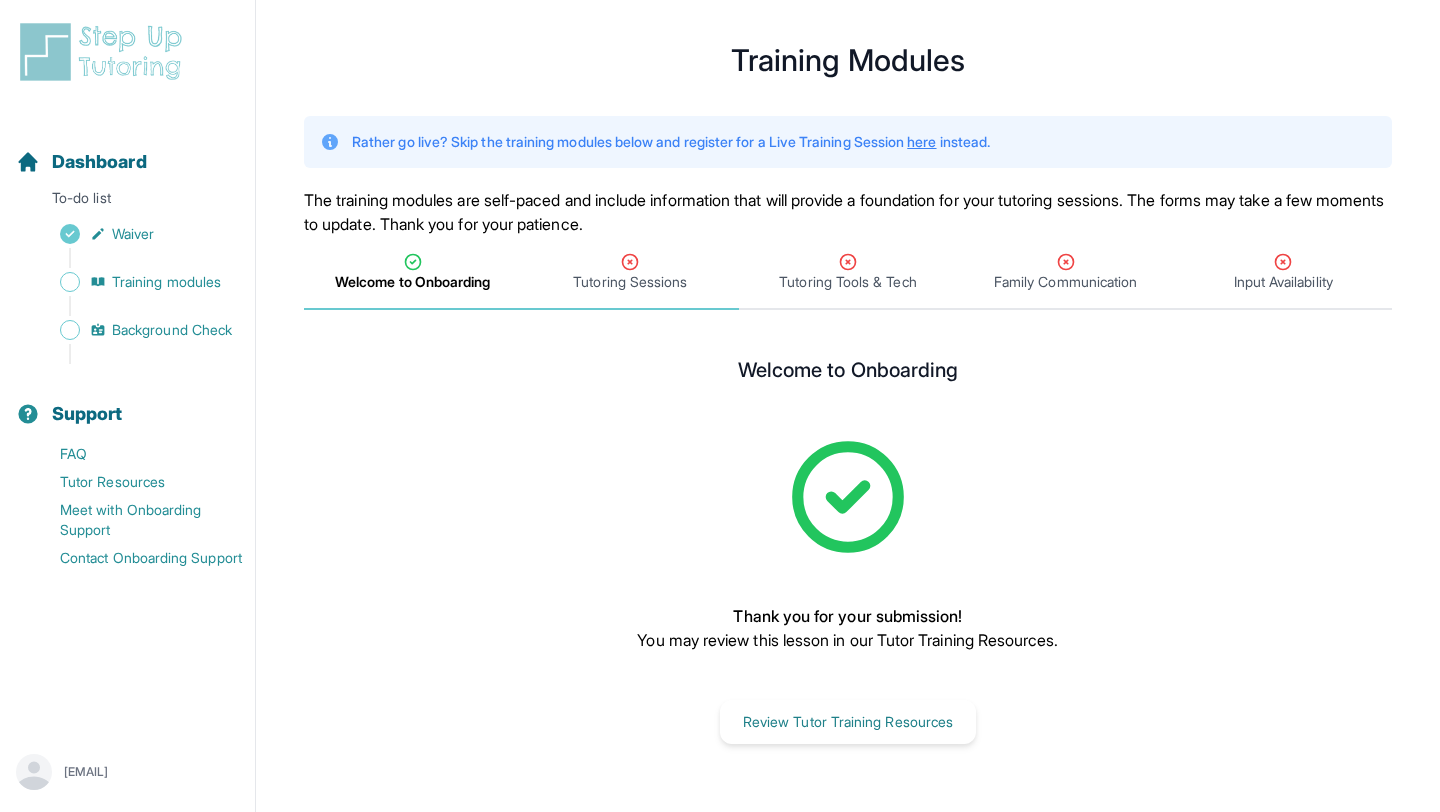 click on "Tutoring Sessions" at bounding box center (631, 273) 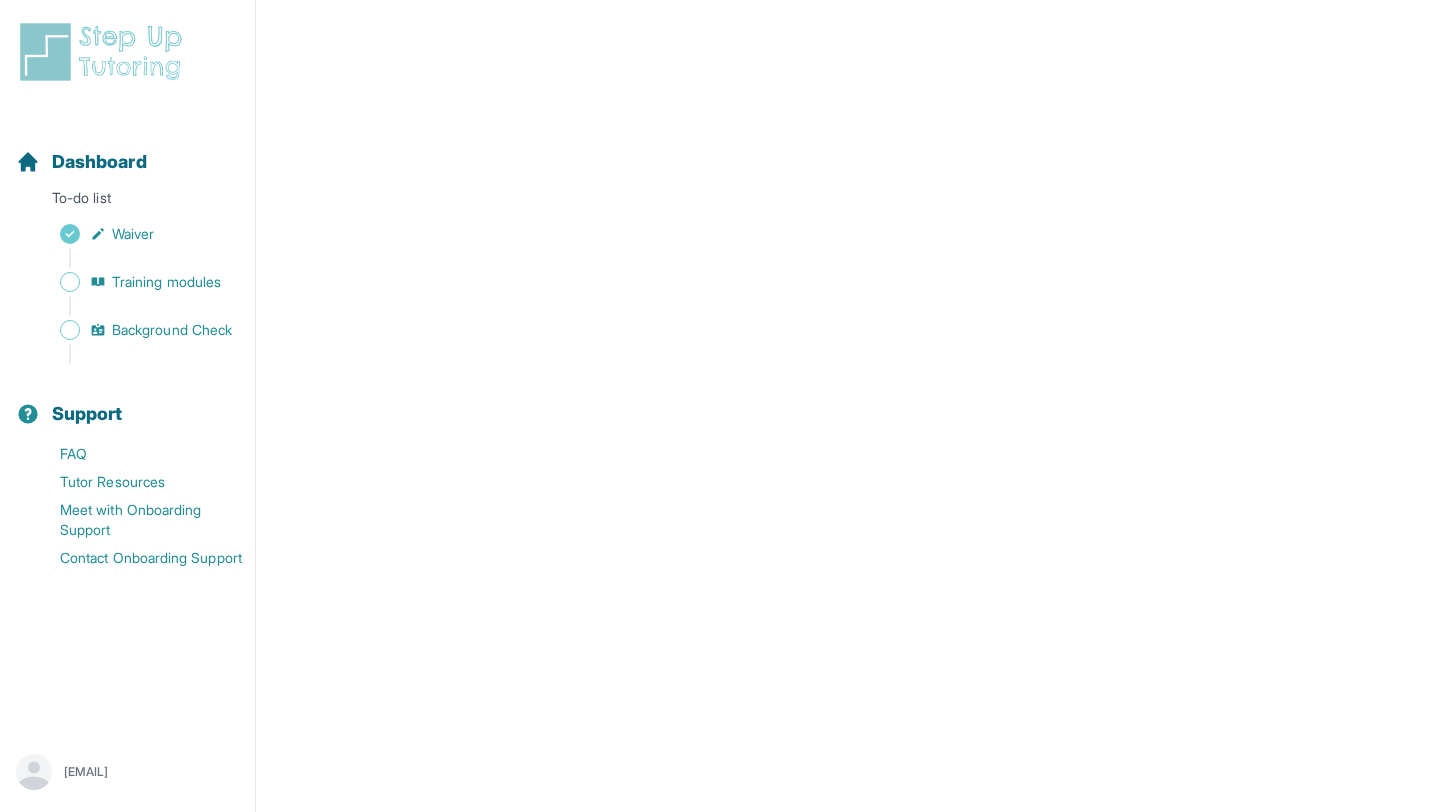 scroll, scrollTop: 0, scrollLeft: 0, axis: both 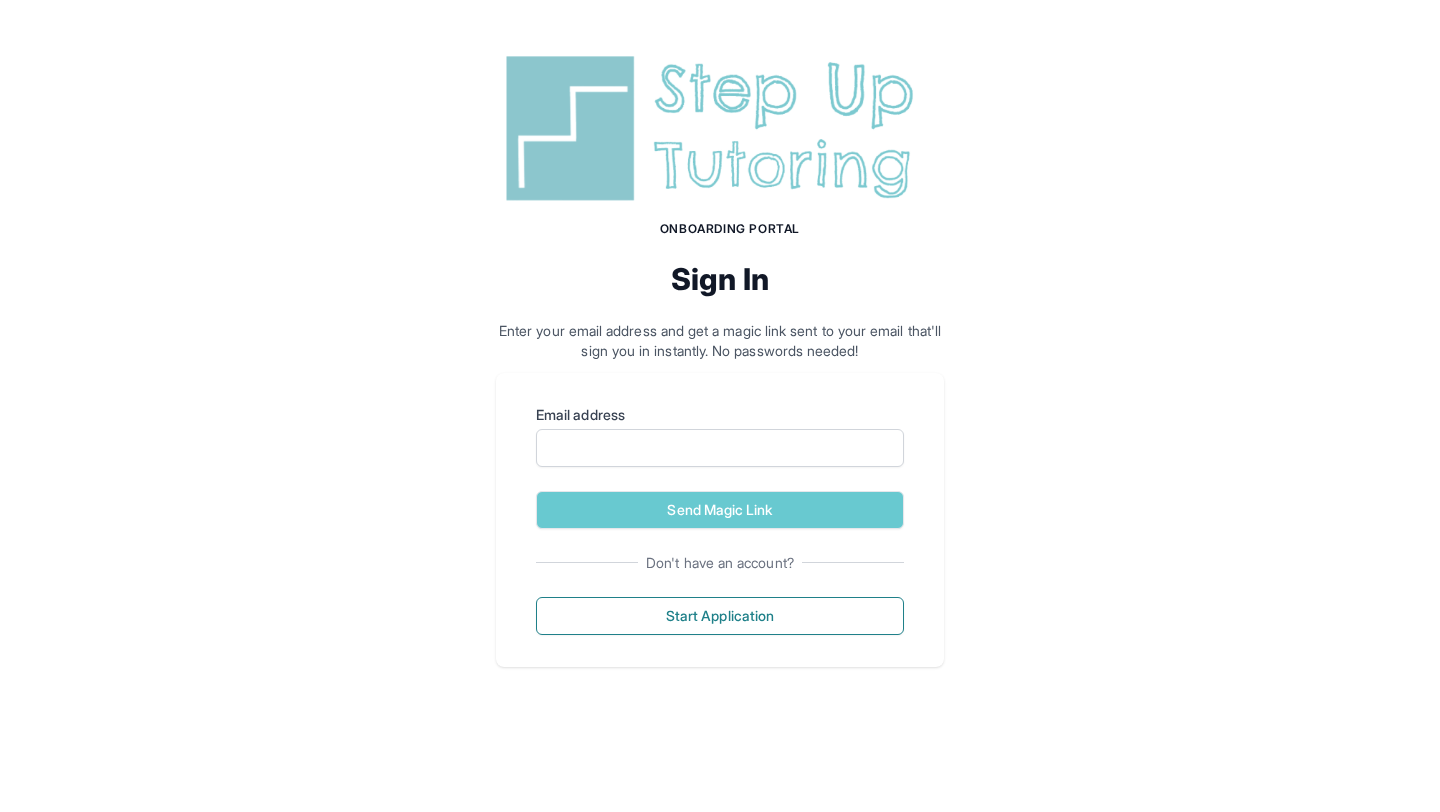 click on "Email address Send Magic Link Don't have an account? Start Application" at bounding box center [720, 520] 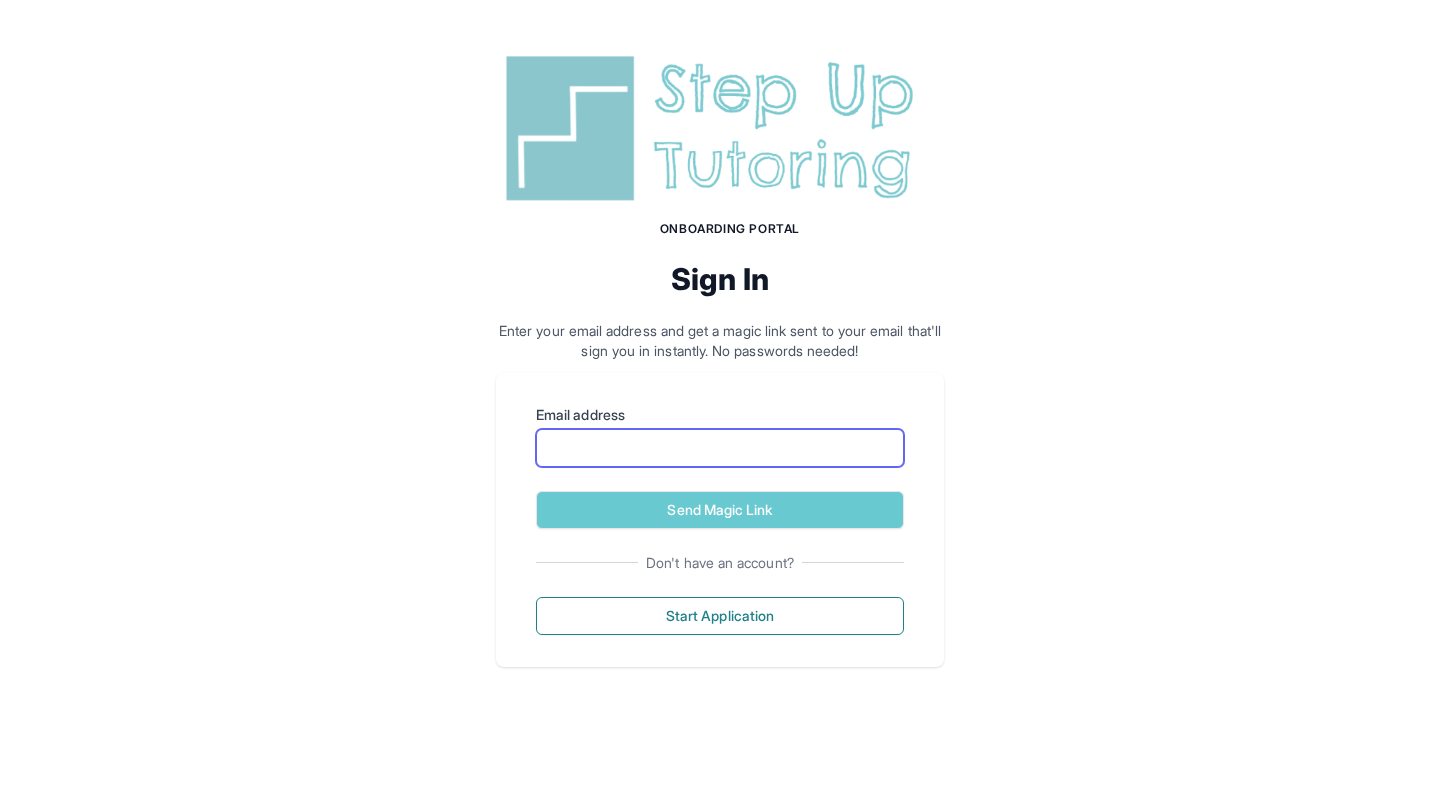 click on "Email address" at bounding box center (720, 448) 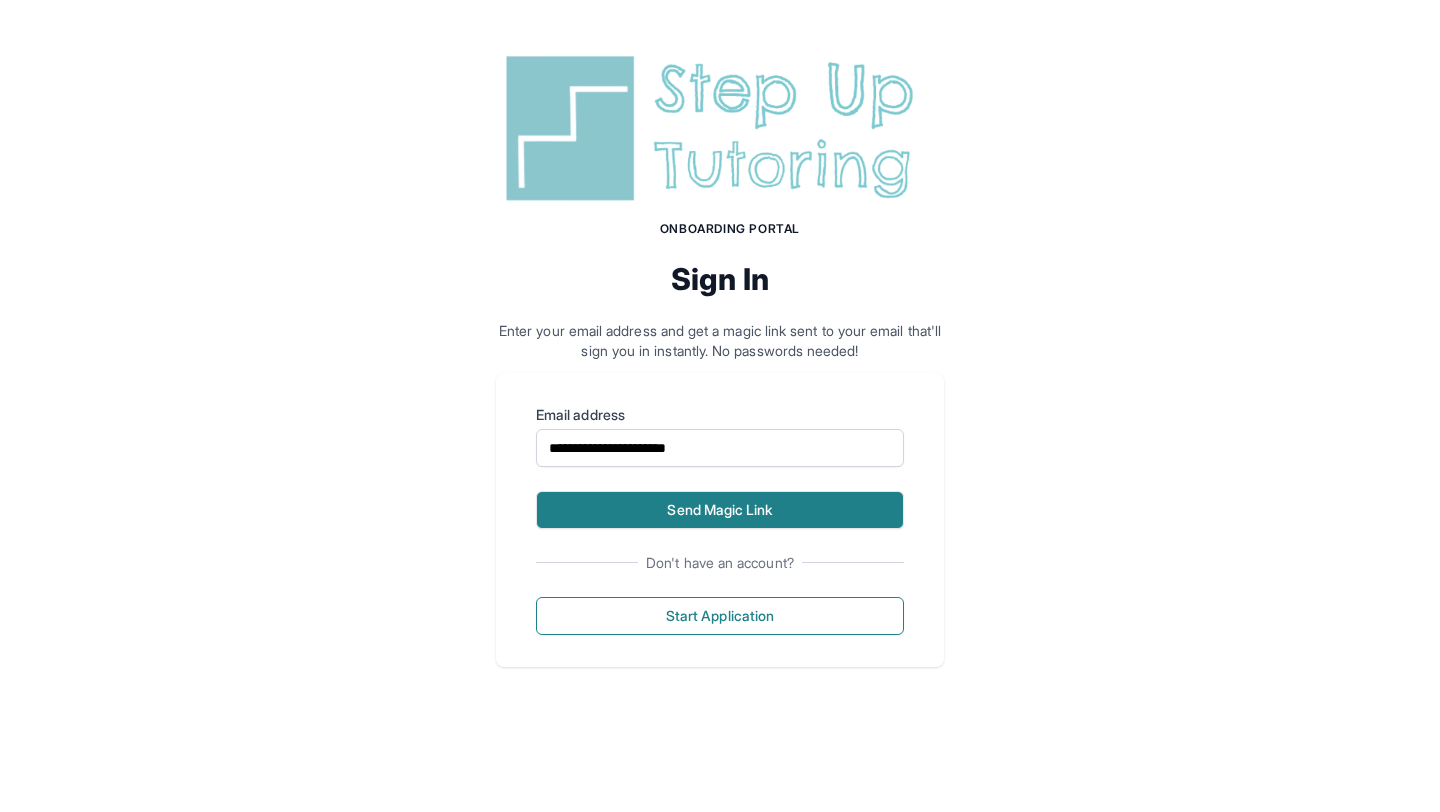 click on "Send Magic Link" at bounding box center [720, 510] 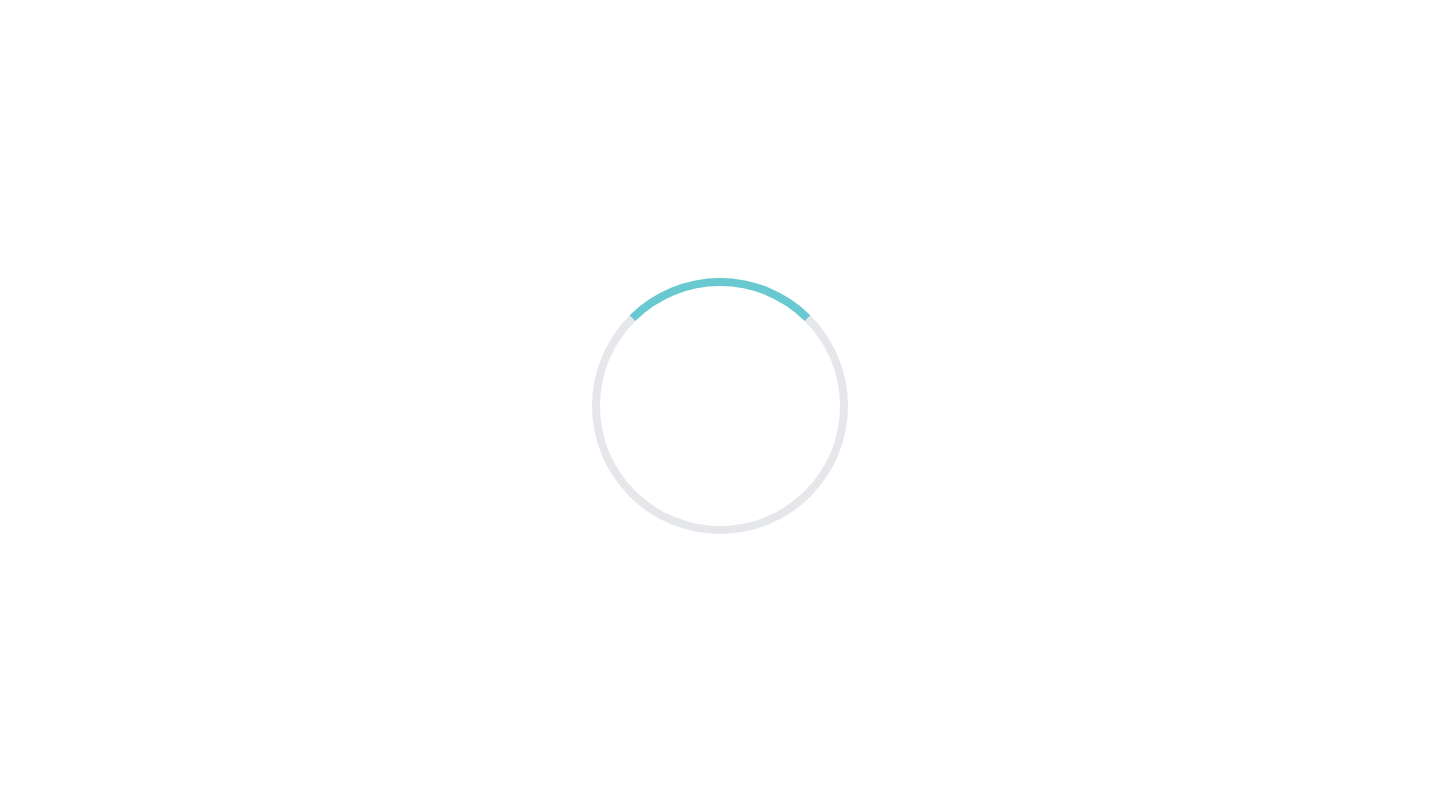 scroll, scrollTop: 0, scrollLeft: 0, axis: both 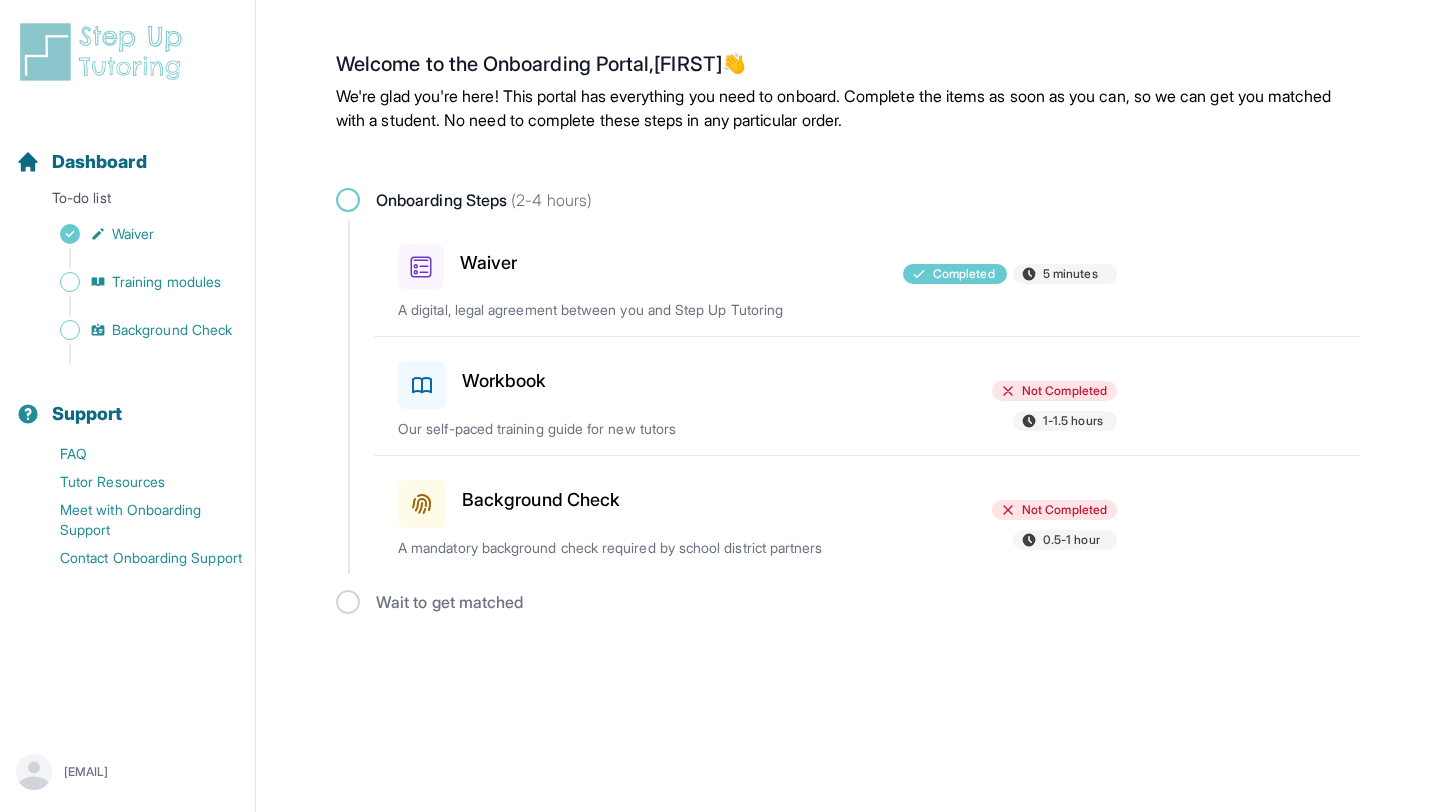 click on "Not Completed 1-1.5 hours" at bounding box center (1000, 408) 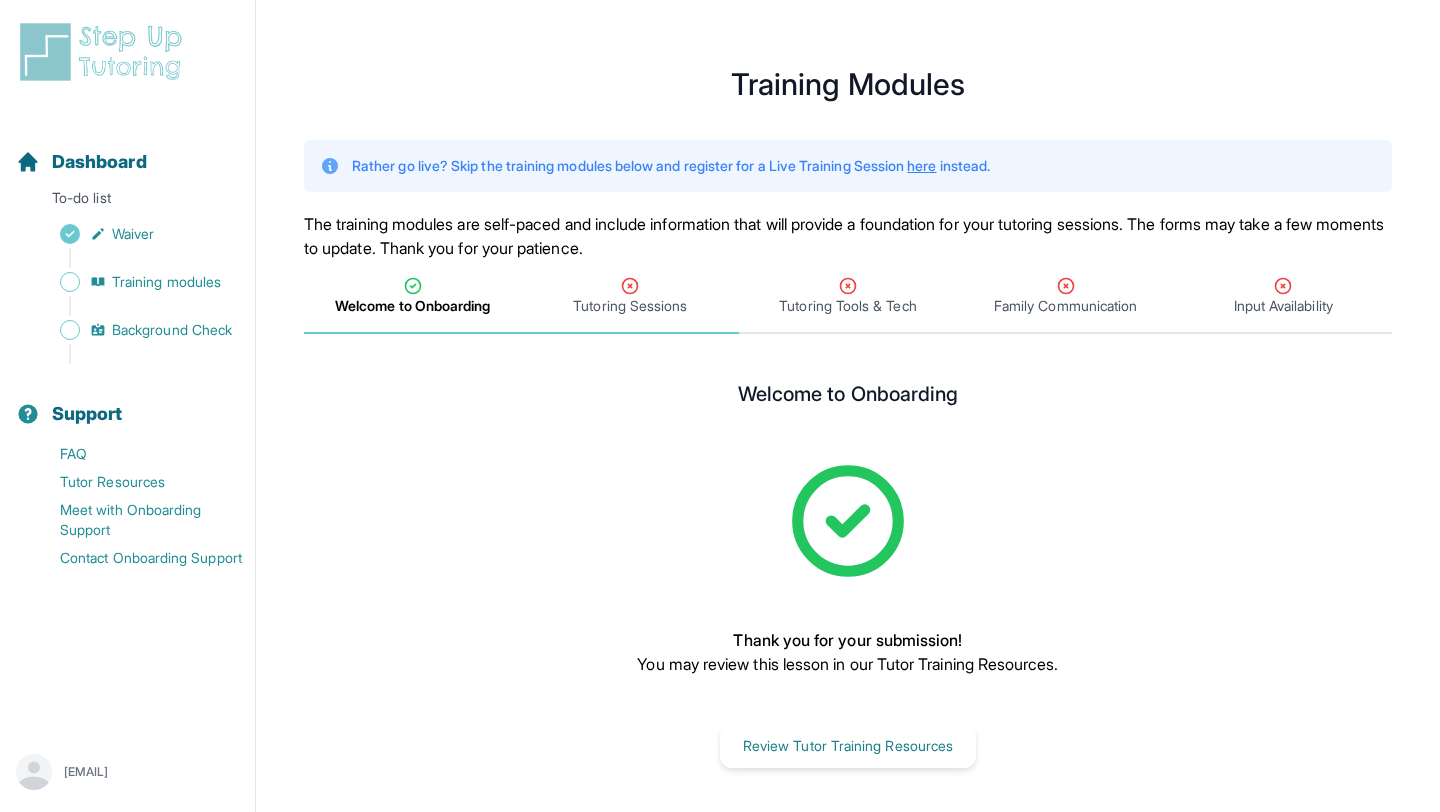 click 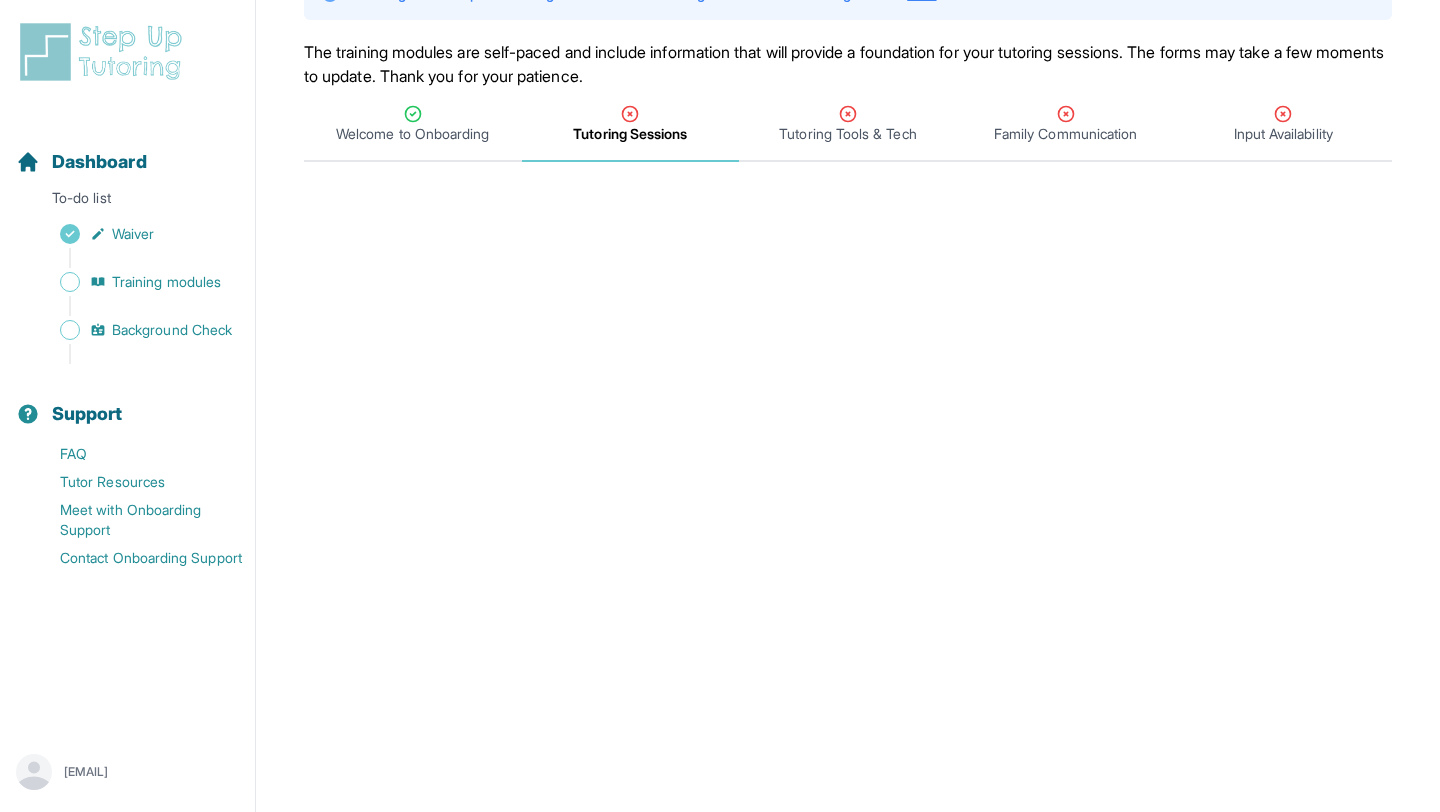 scroll, scrollTop: 180, scrollLeft: 0, axis: vertical 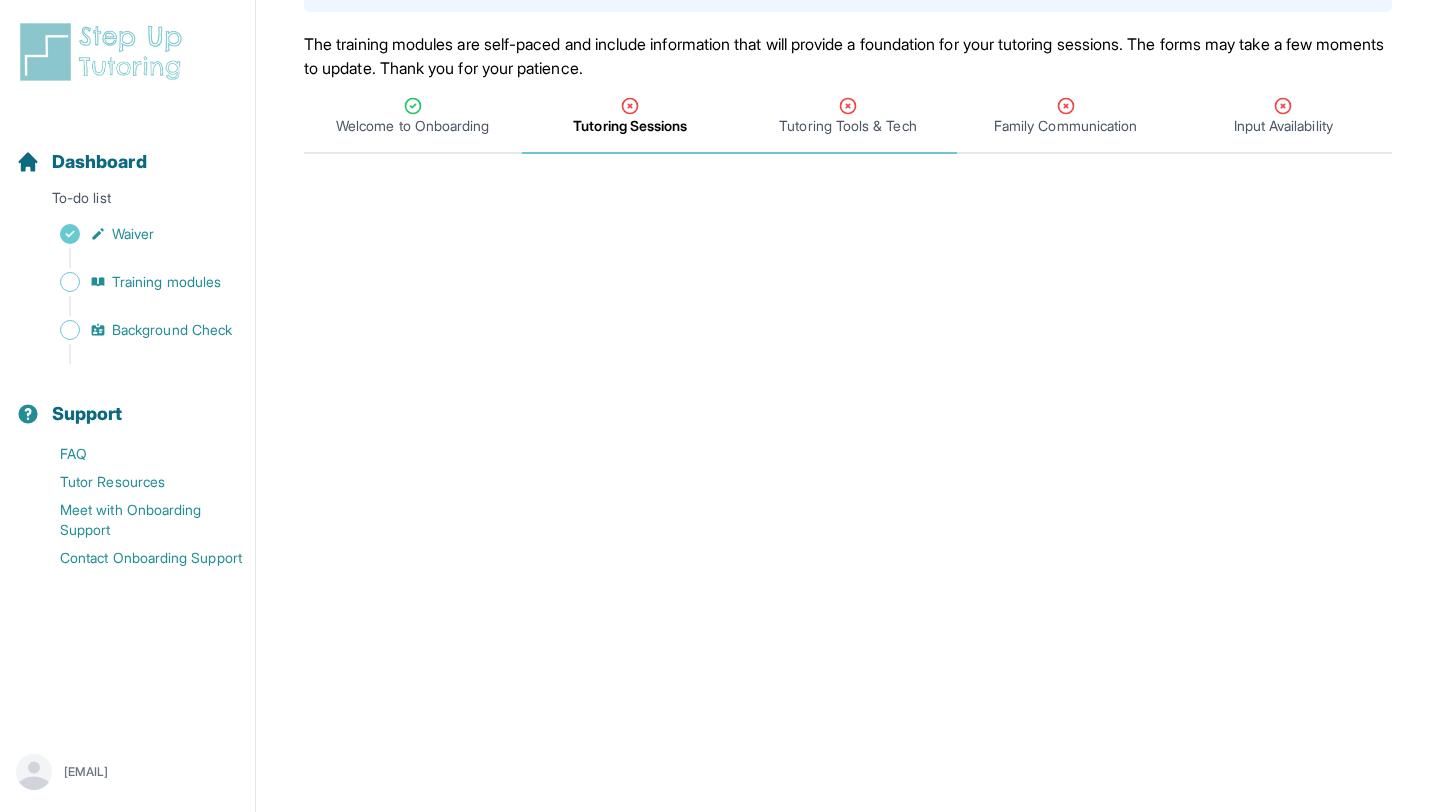 click on "Tutoring Tools & Tech" at bounding box center (848, 116) 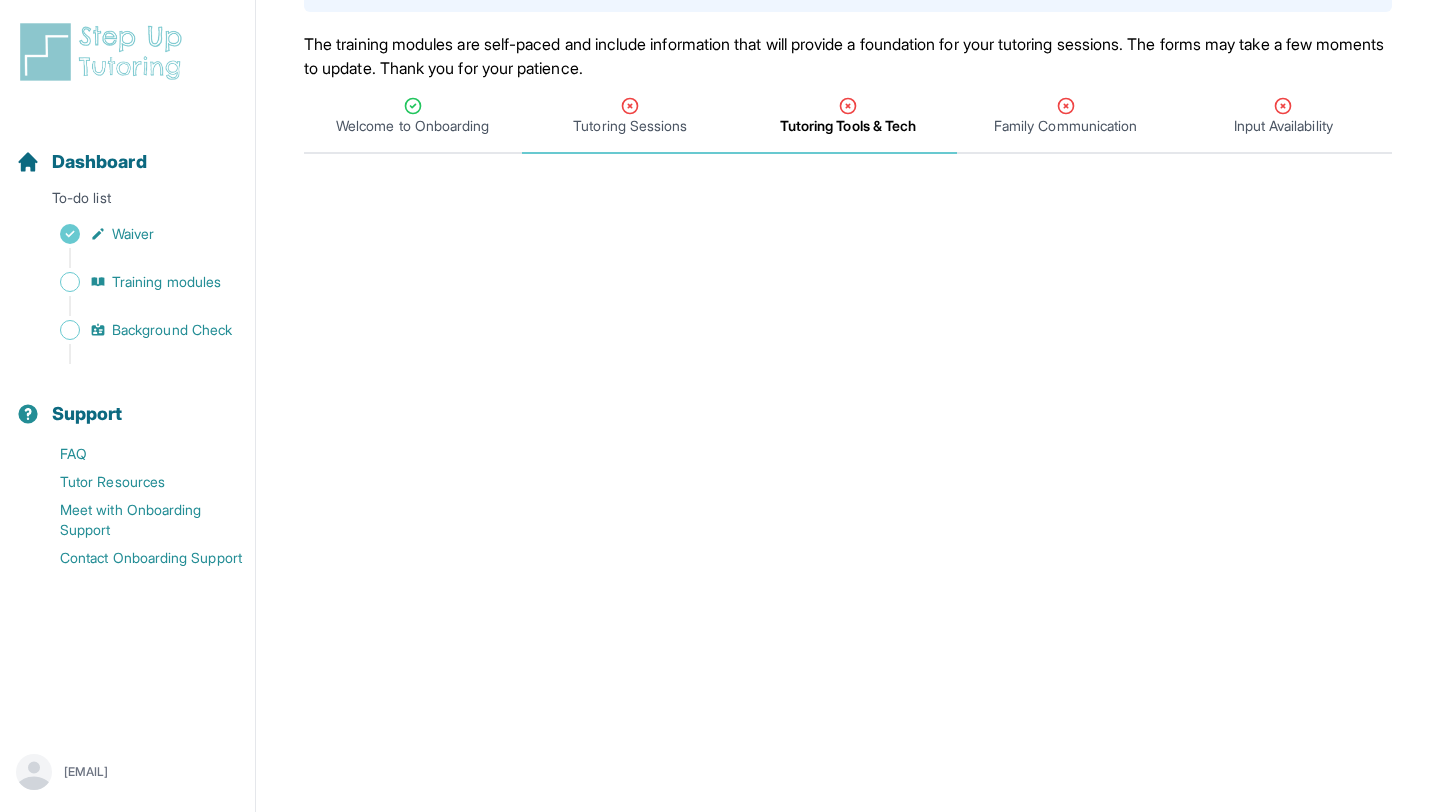 click on "Tutoring Sessions" at bounding box center [630, 126] 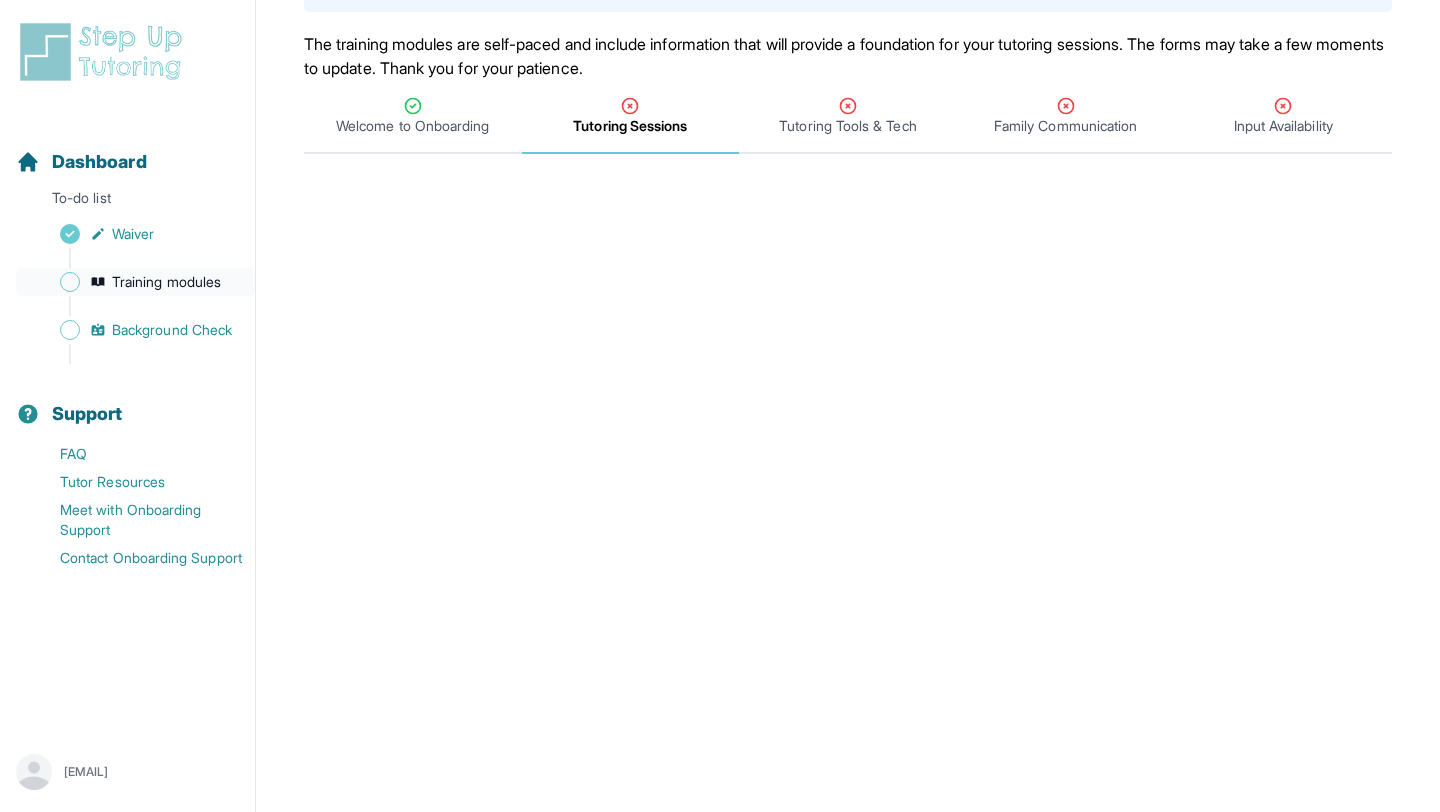 click on "Training modules" at bounding box center [166, 282] 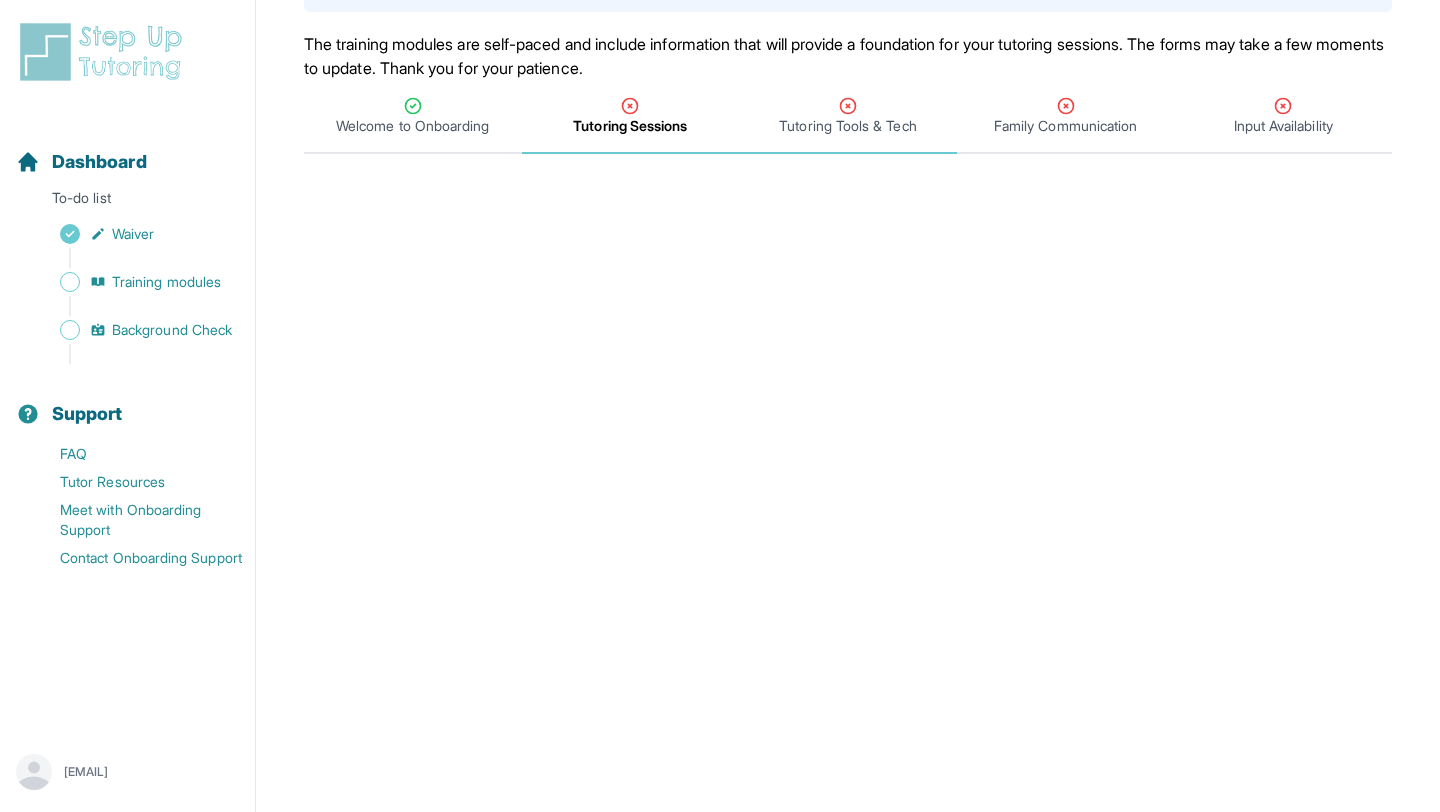 click on "Tutoring Tools & Tech" at bounding box center (848, 116) 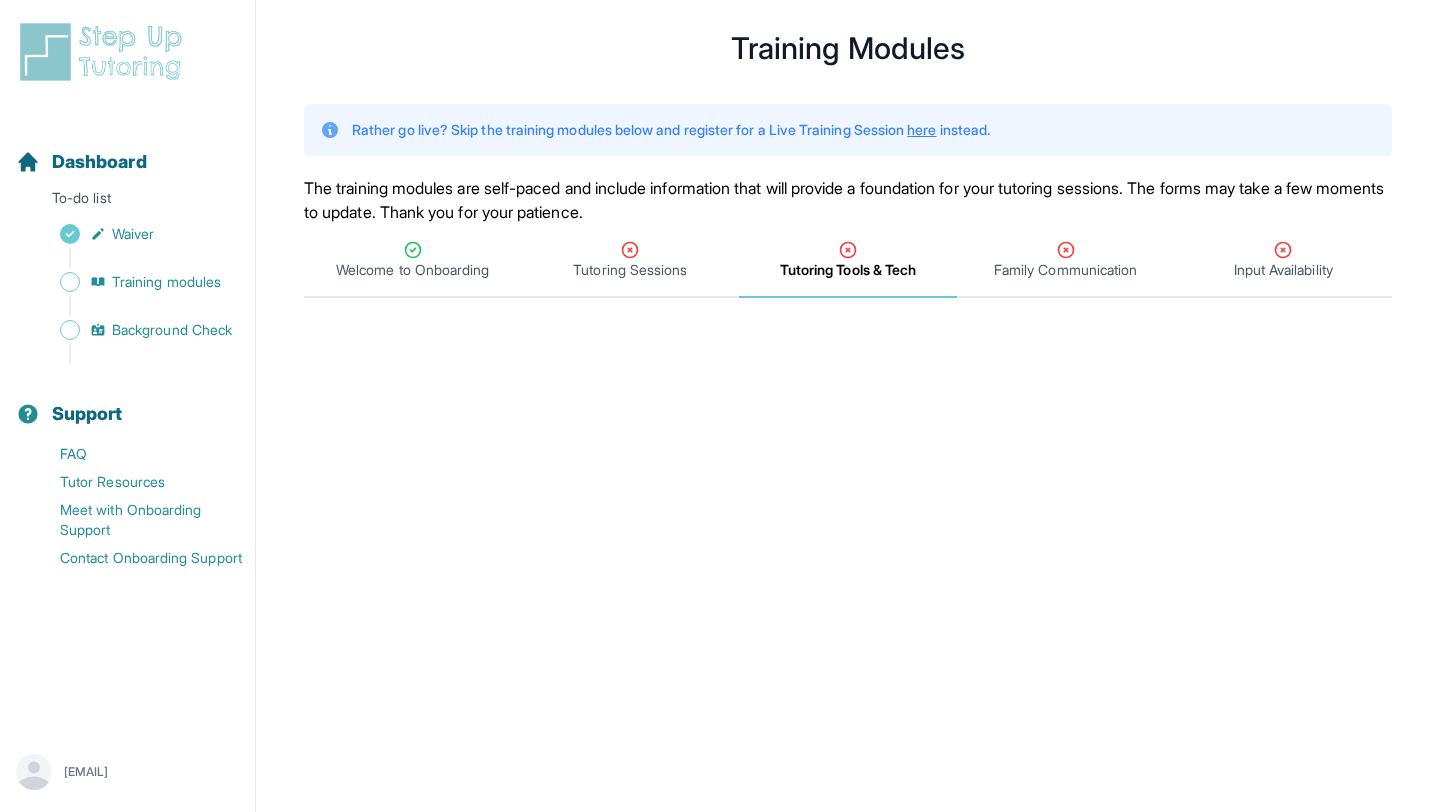 scroll, scrollTop: 43, scrollLeft: 0, axis: vertical 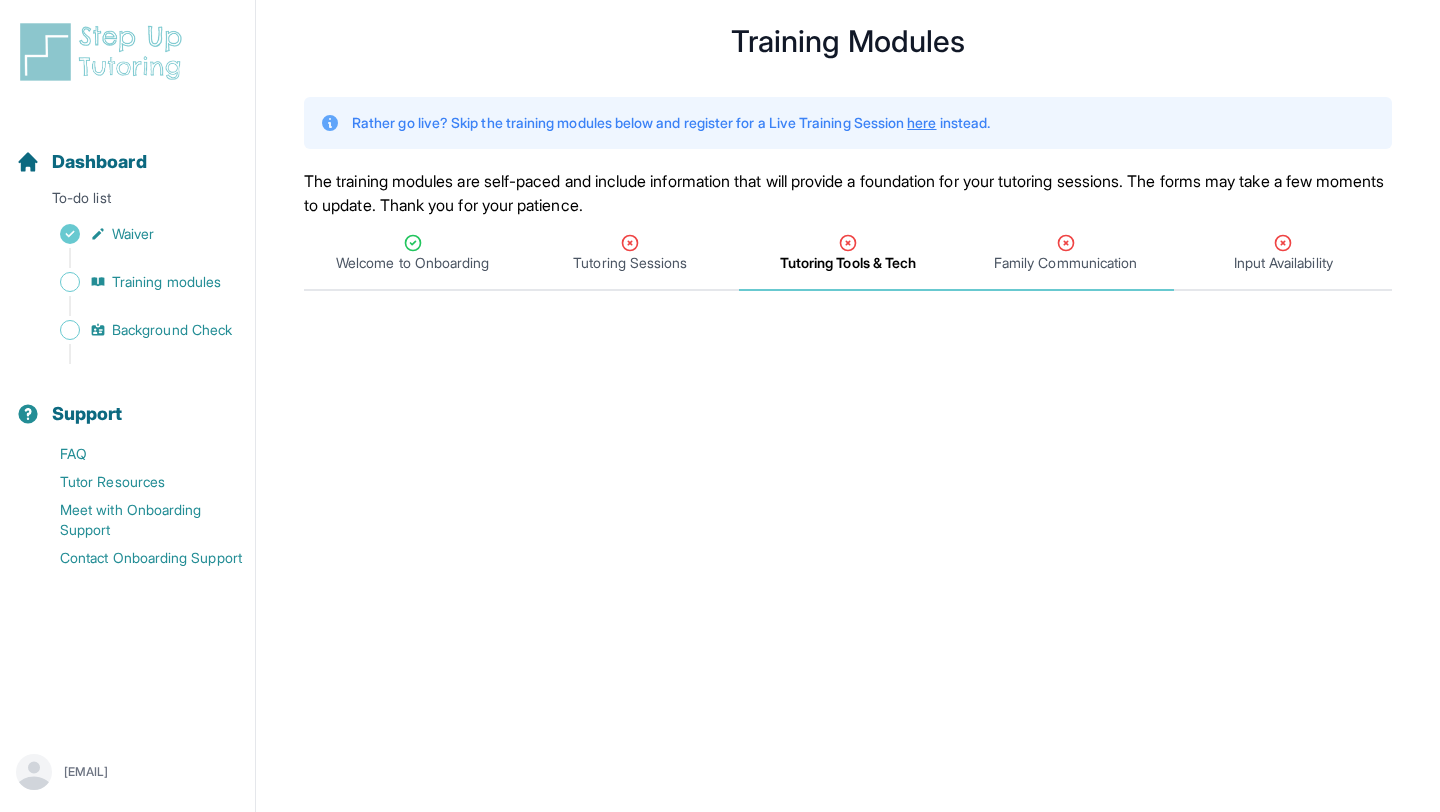 click on "Family Communication" at bounding box center (1066, 253) 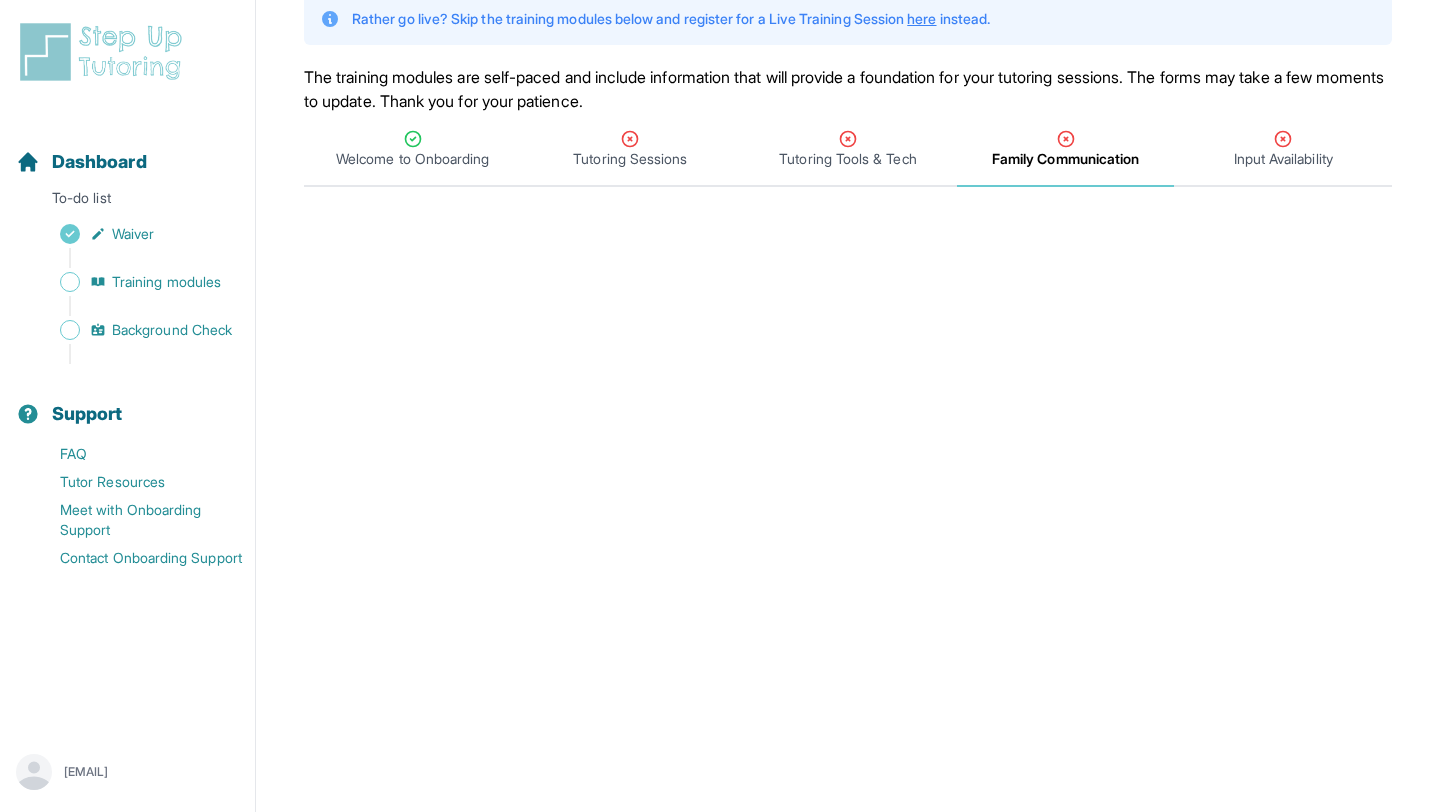 scroll, scrollTop: 151, scrollLeft: 0, axis: vertical 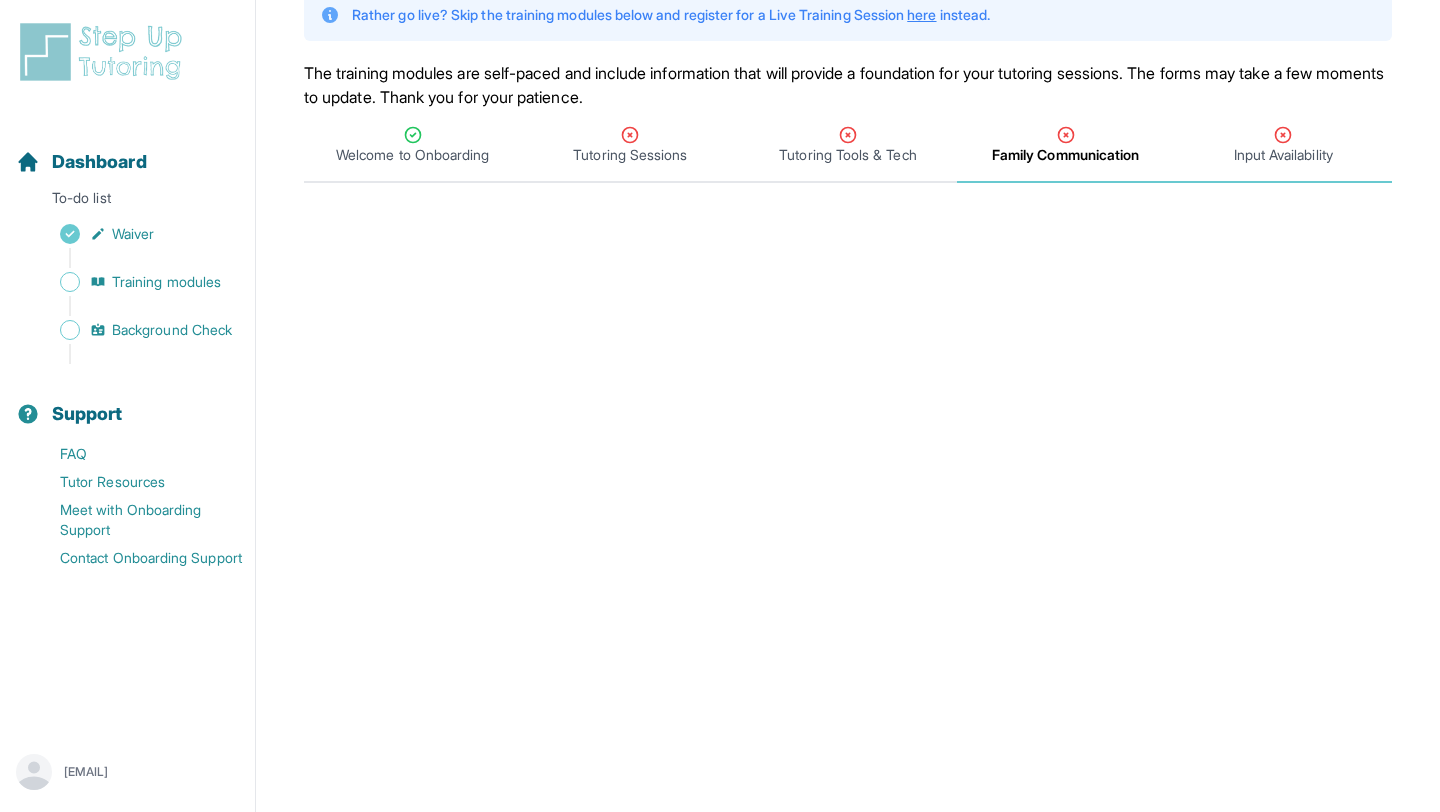 click on "Input Availability" at bounding box center (1283, 155) 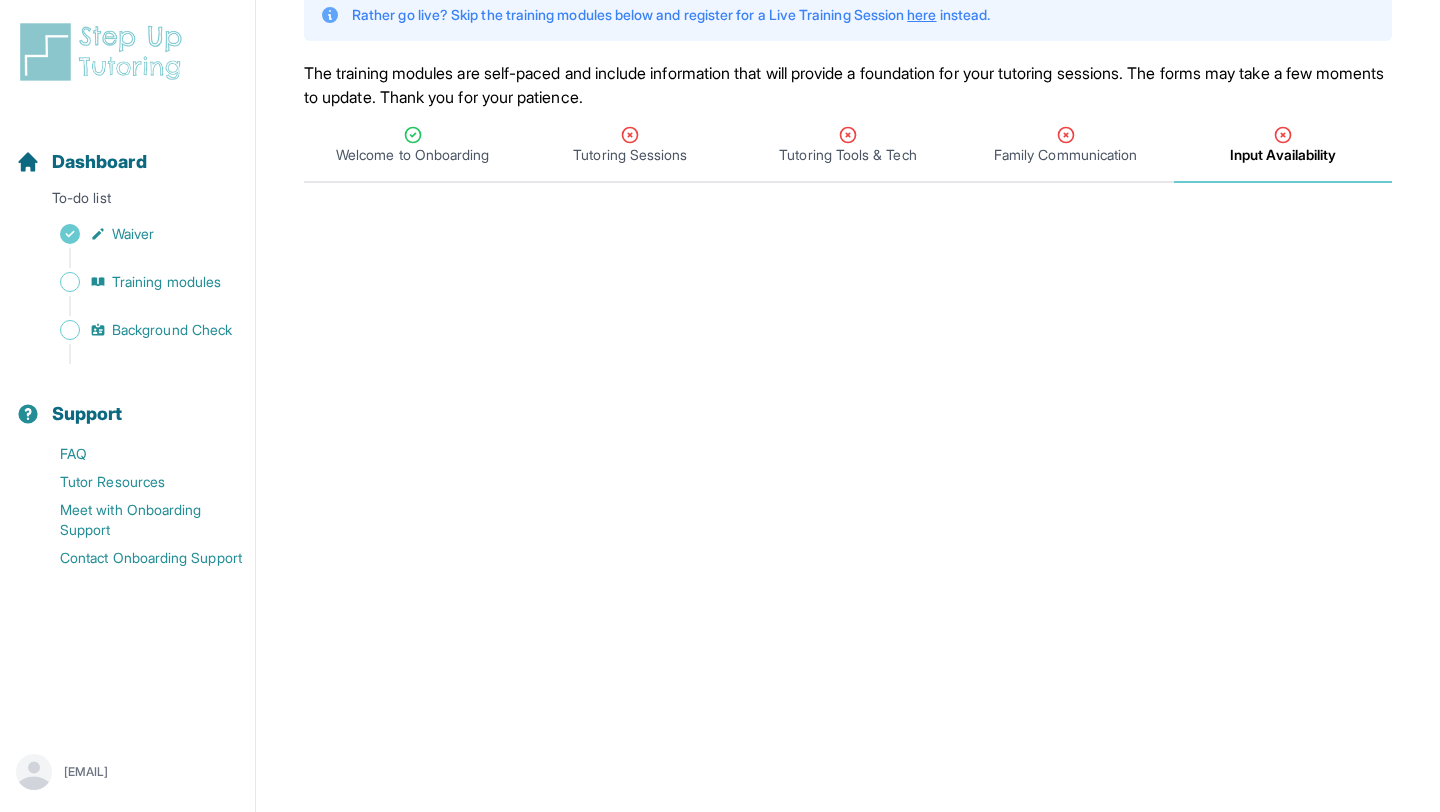 click on "Input Availability" at bounding box center [1283, 145] 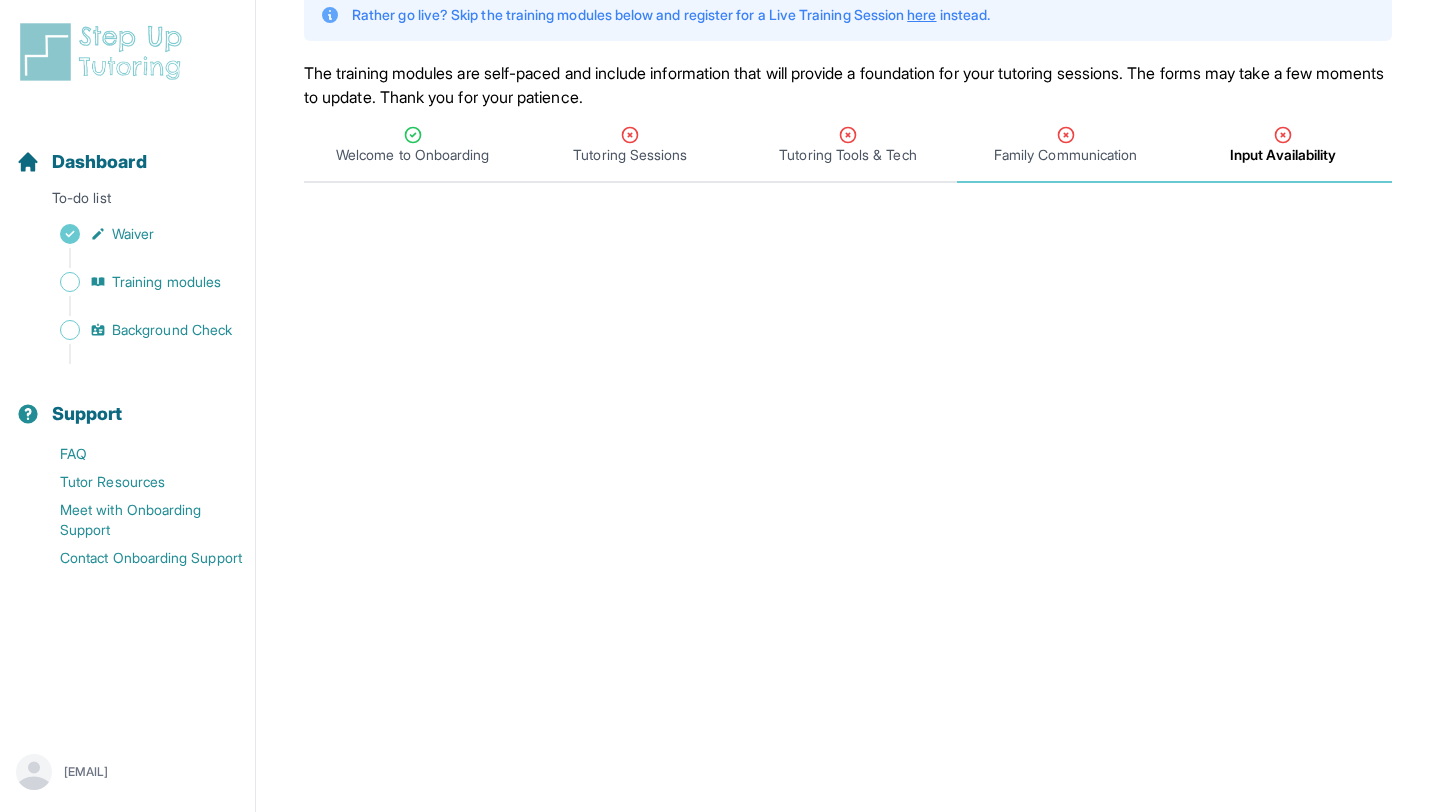 click on "Family Communication" at bounding box center (1065, 155) 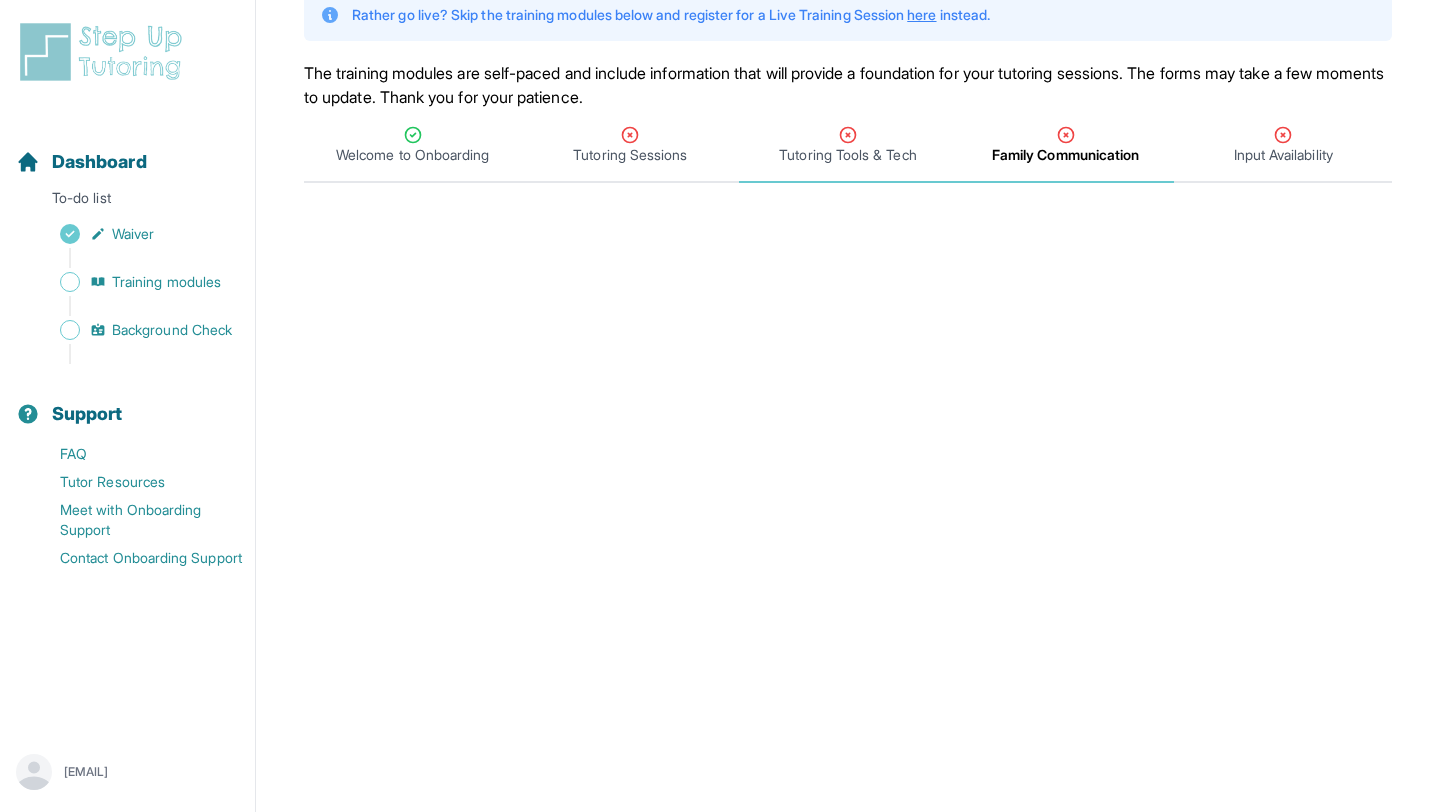 click on "Tutoring Tools & Tech" at bounding box center (847, 155) 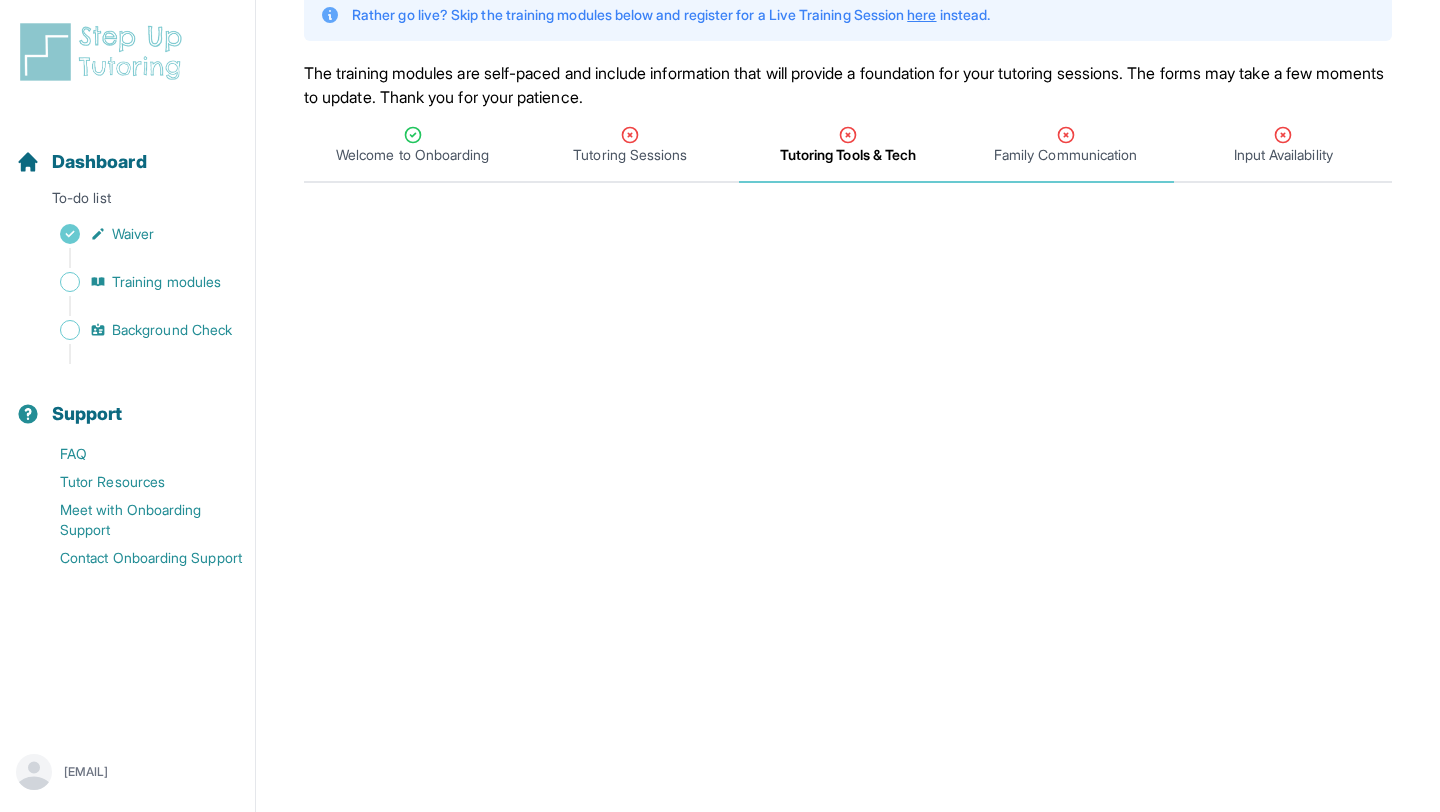 click on "Family Communication" at bounding box center [1065, 155] 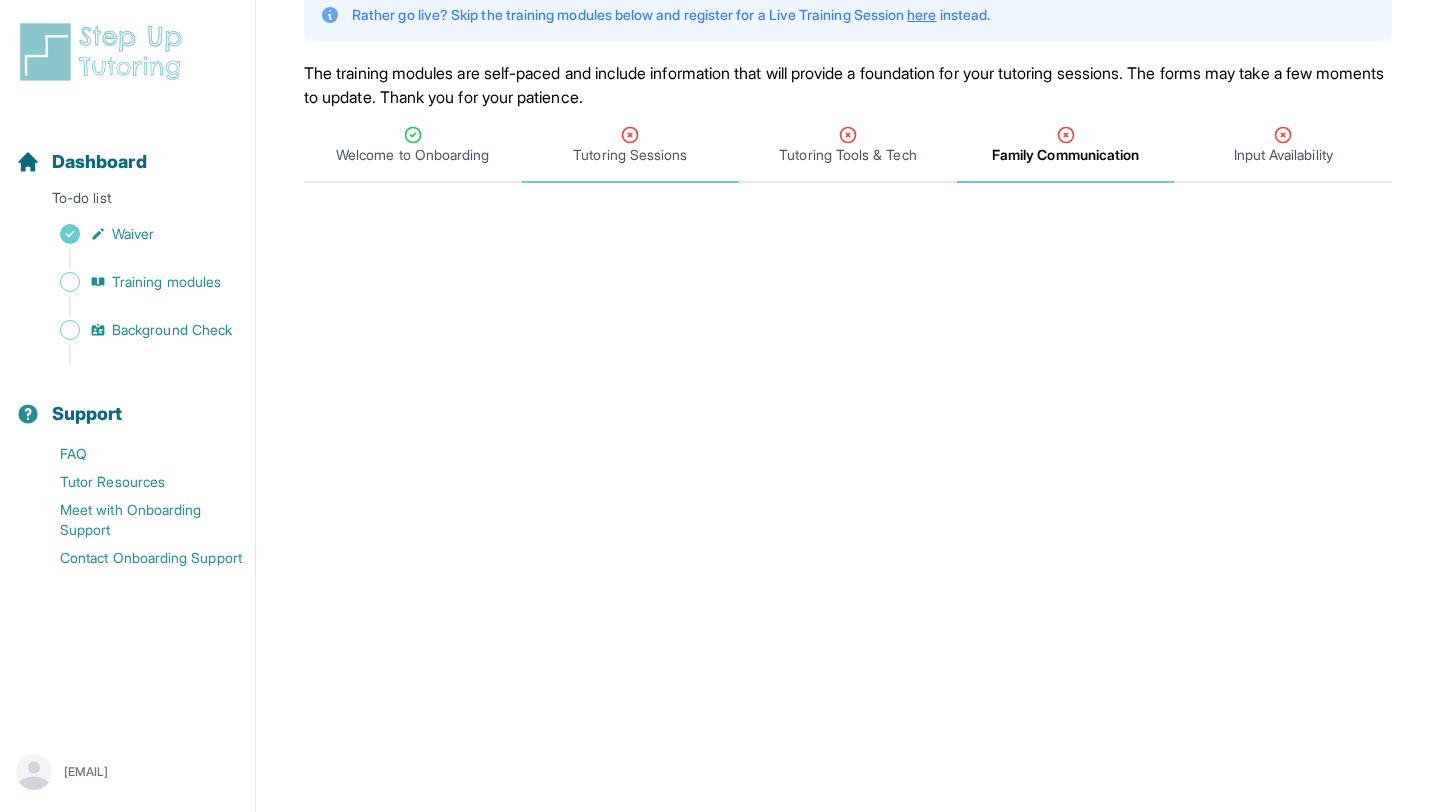 click on "Tutoring Sessions" at bounding box center (631, 145) 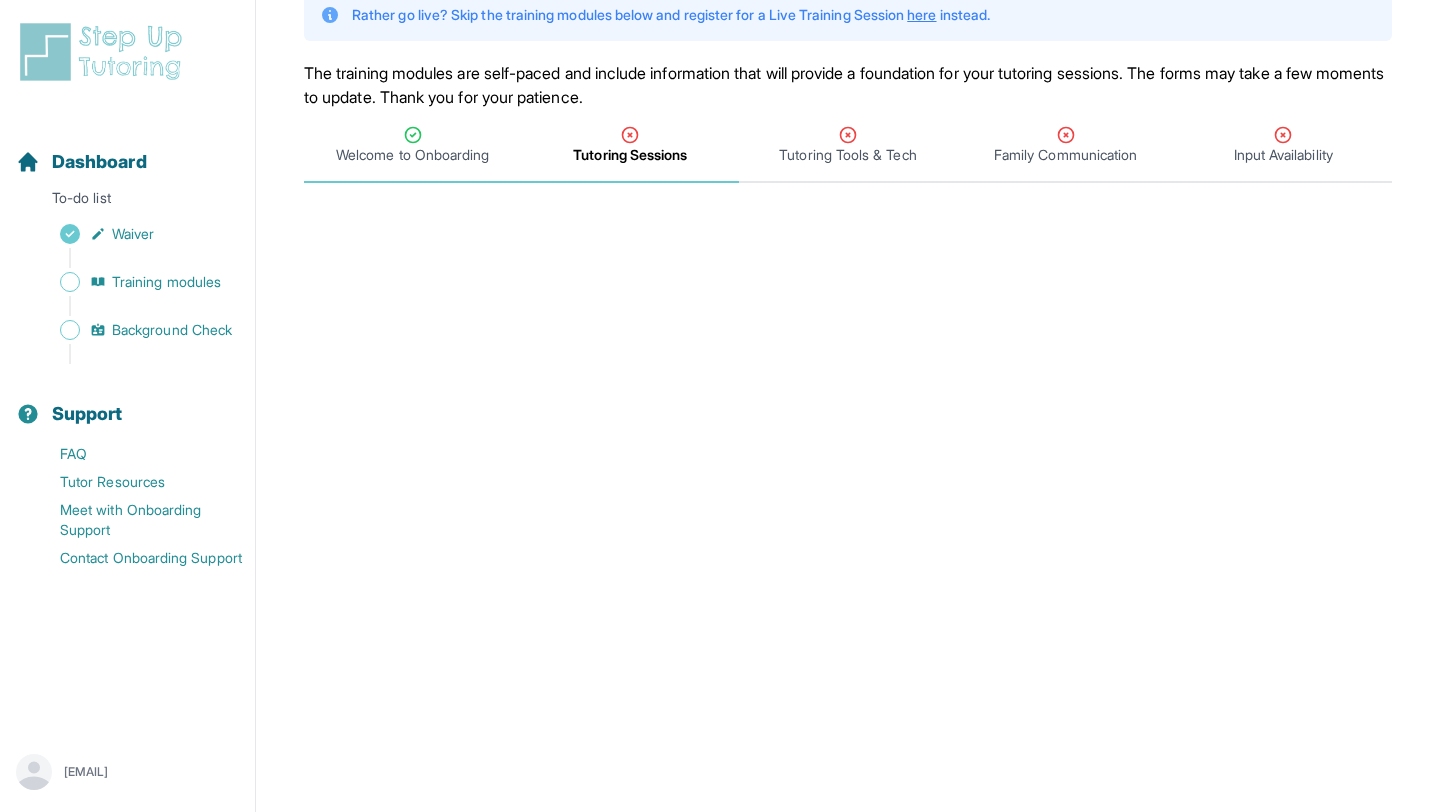 click on "Welcome to Onboarding" at bounding box center (413, 146) 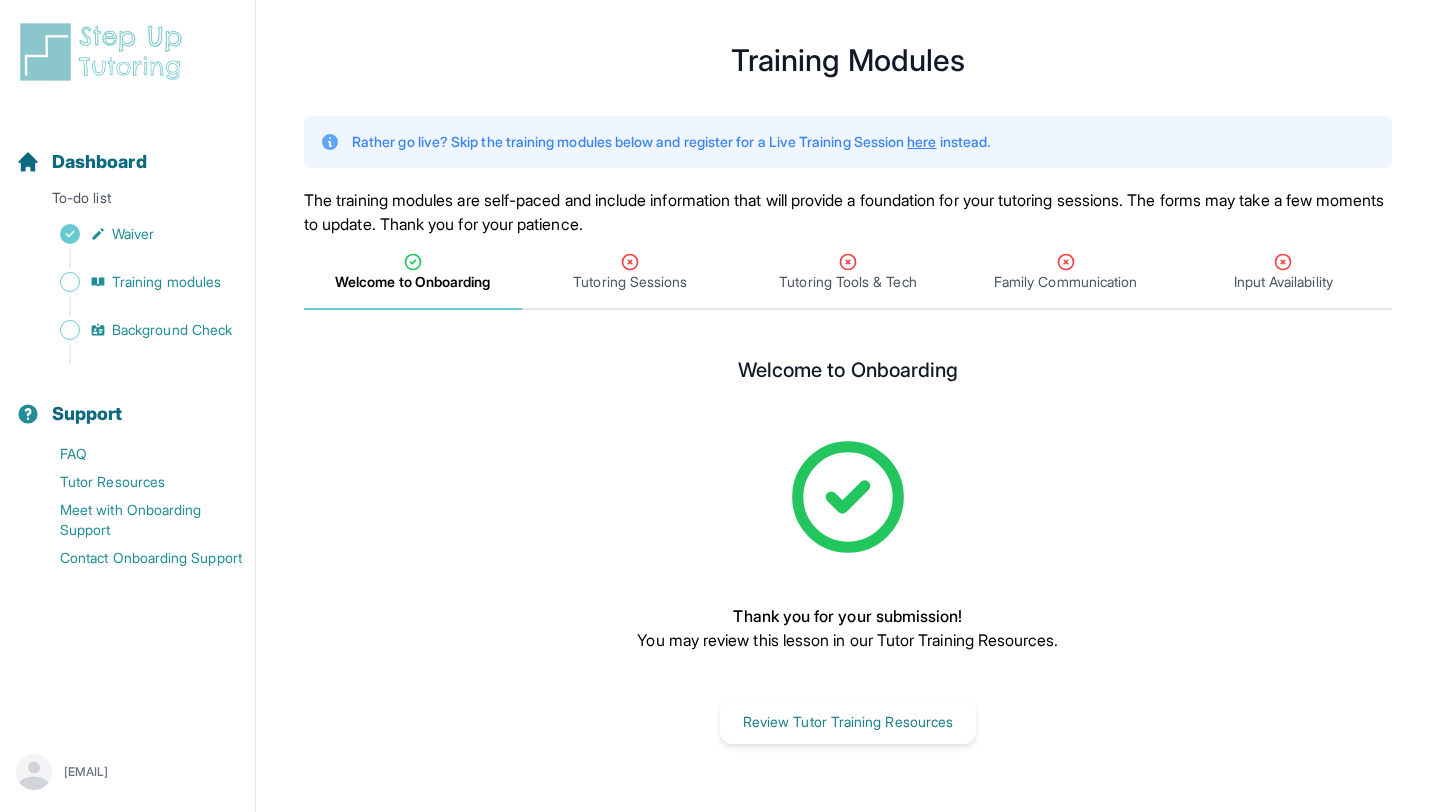 scroll, scrollTop: 24, scrollLeft: 0, axis: vertical 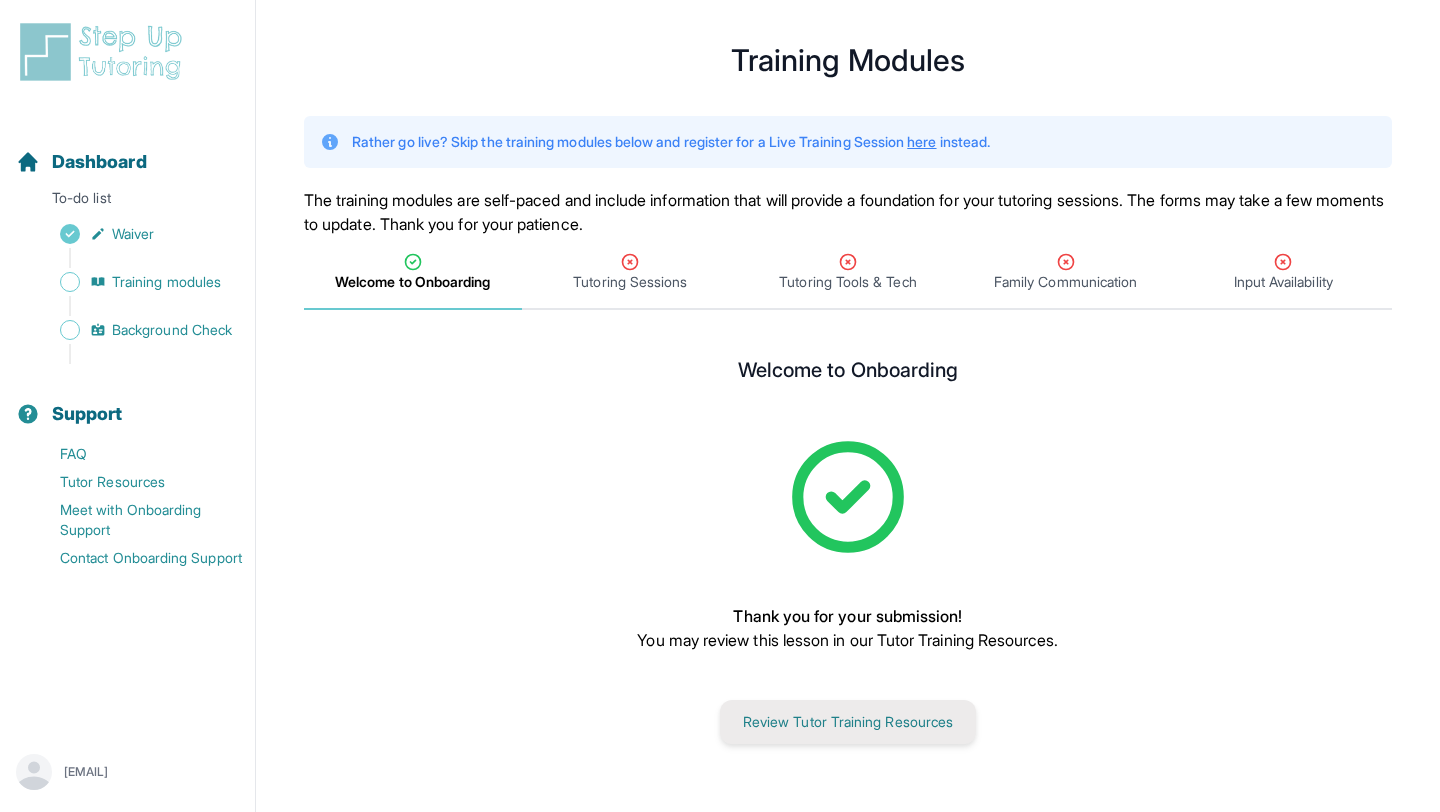 click on "Review Tutor Training Resources" at bounding box center (848, 722) 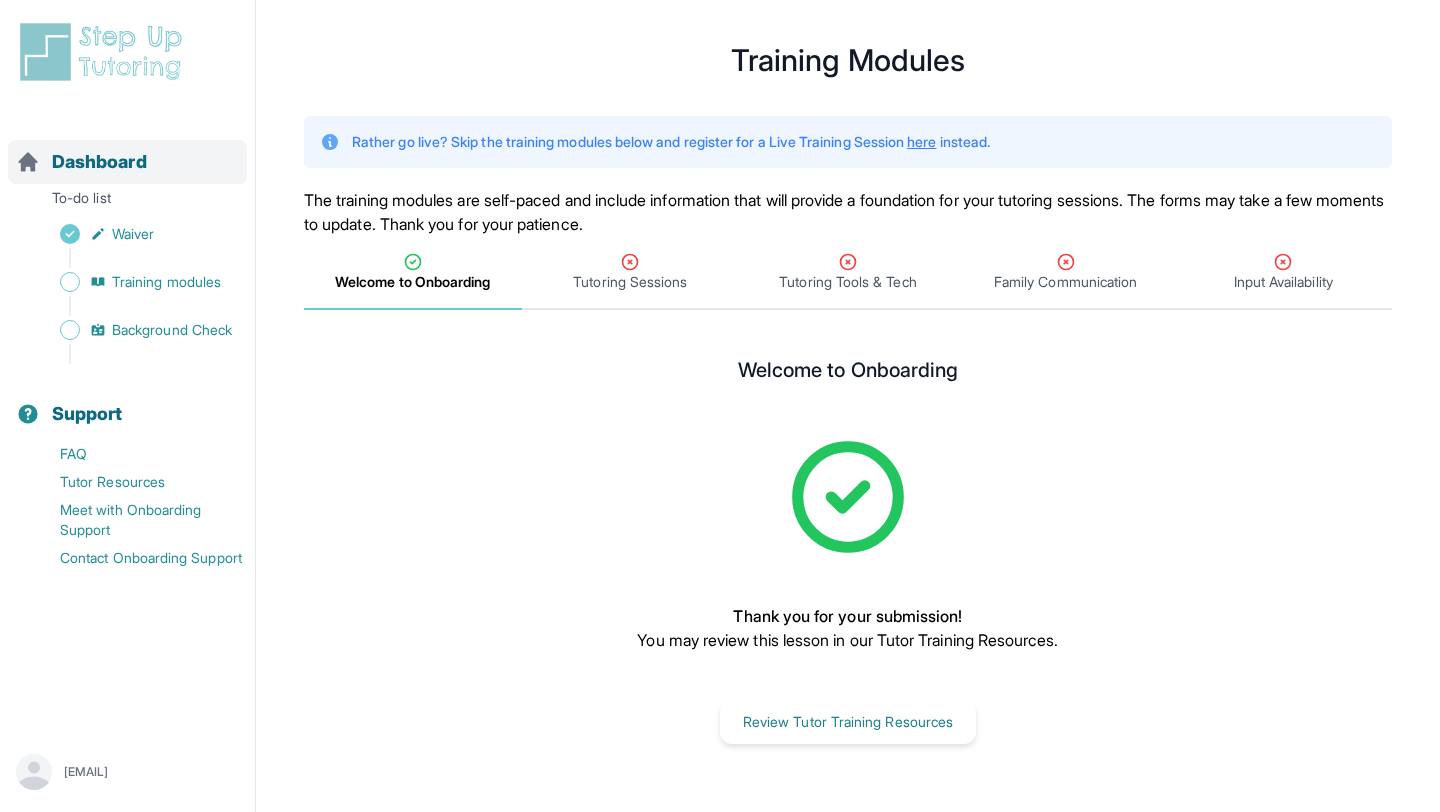 click on "Dashboard" at bounding box center (99, 162) 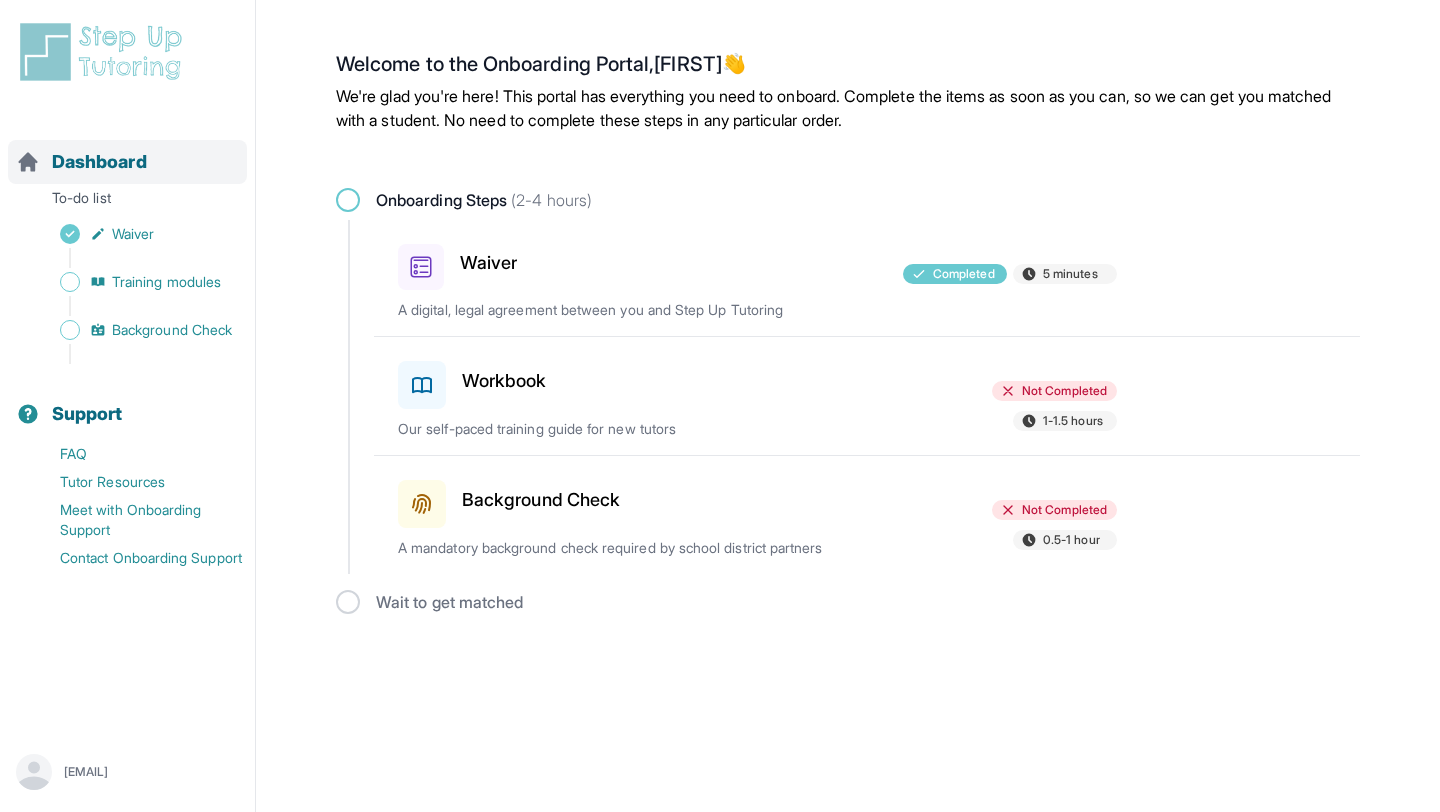 scroll, scrollTop: 0, scrollLeft: 0, axis: both 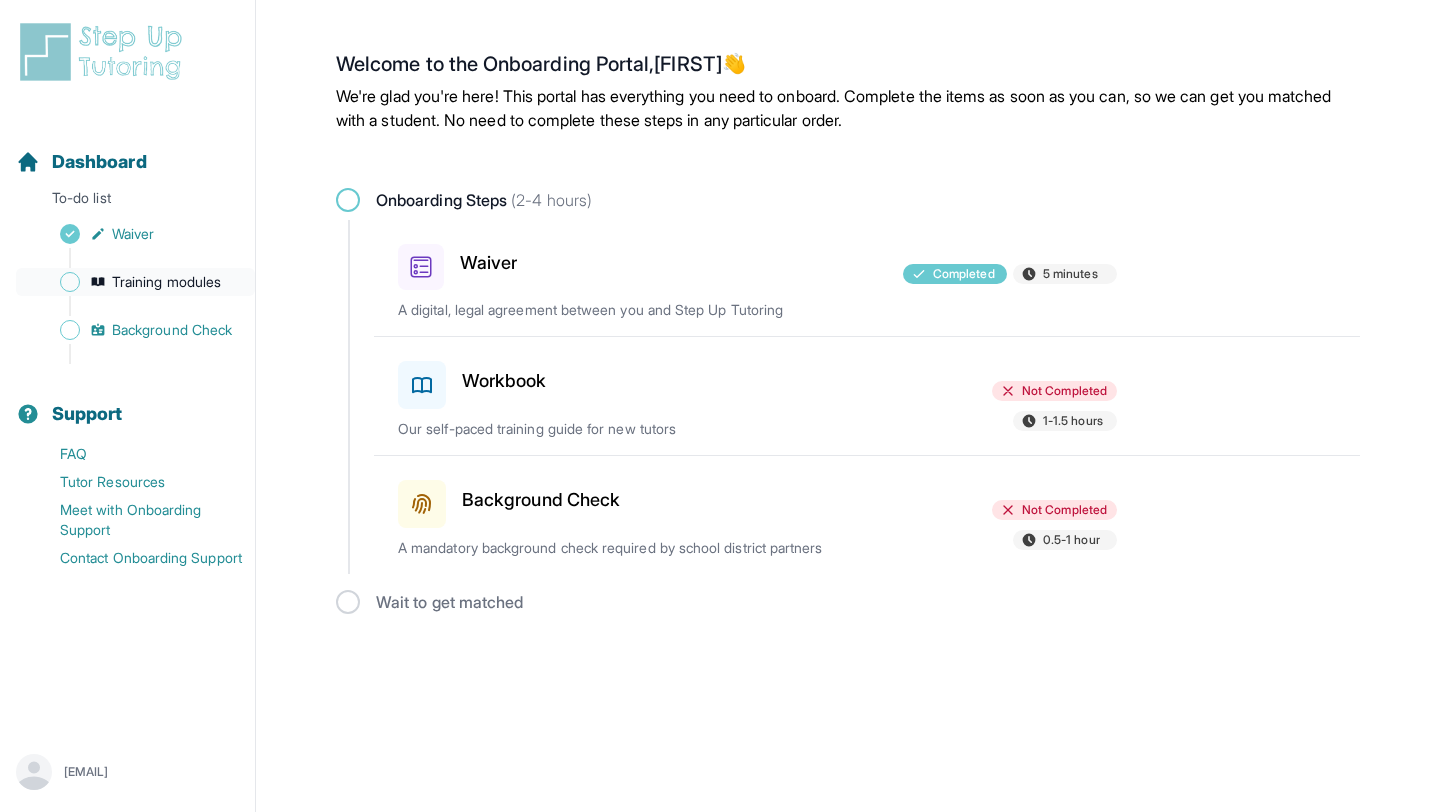 click on "Training modules" at bounding box center [135, 282] 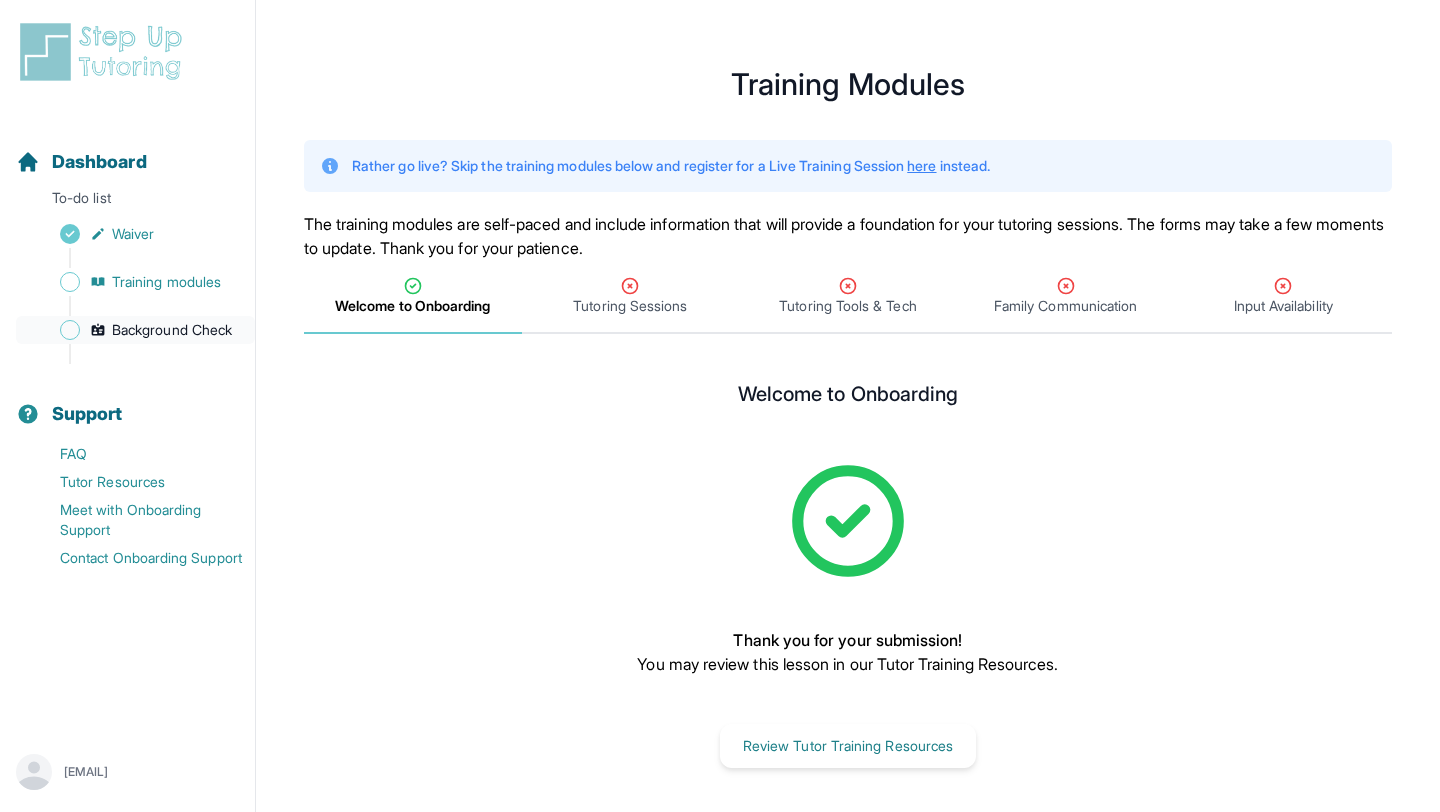 click on "Background Check" at bounding box center (135, 330) 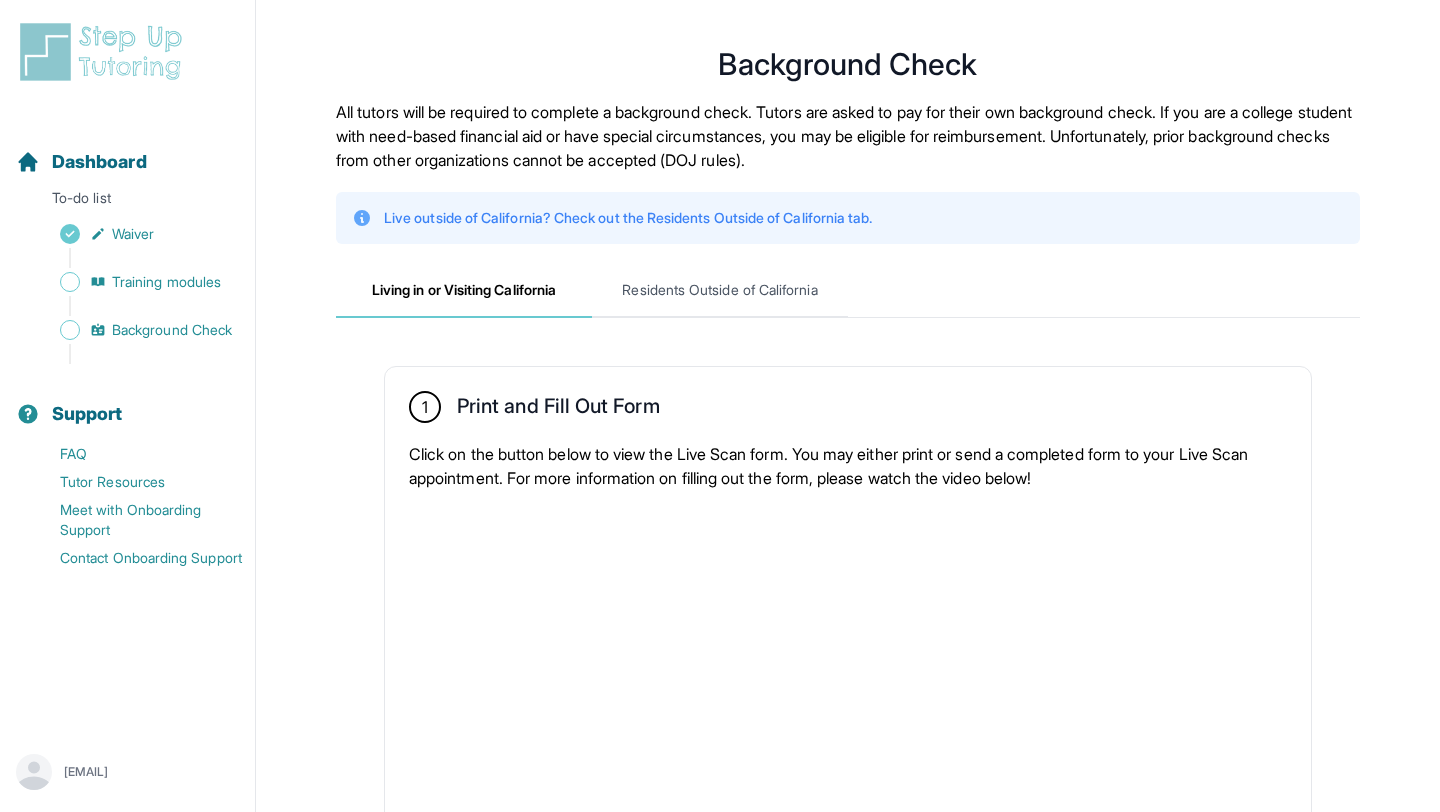 click at bounding box center (131, 306) 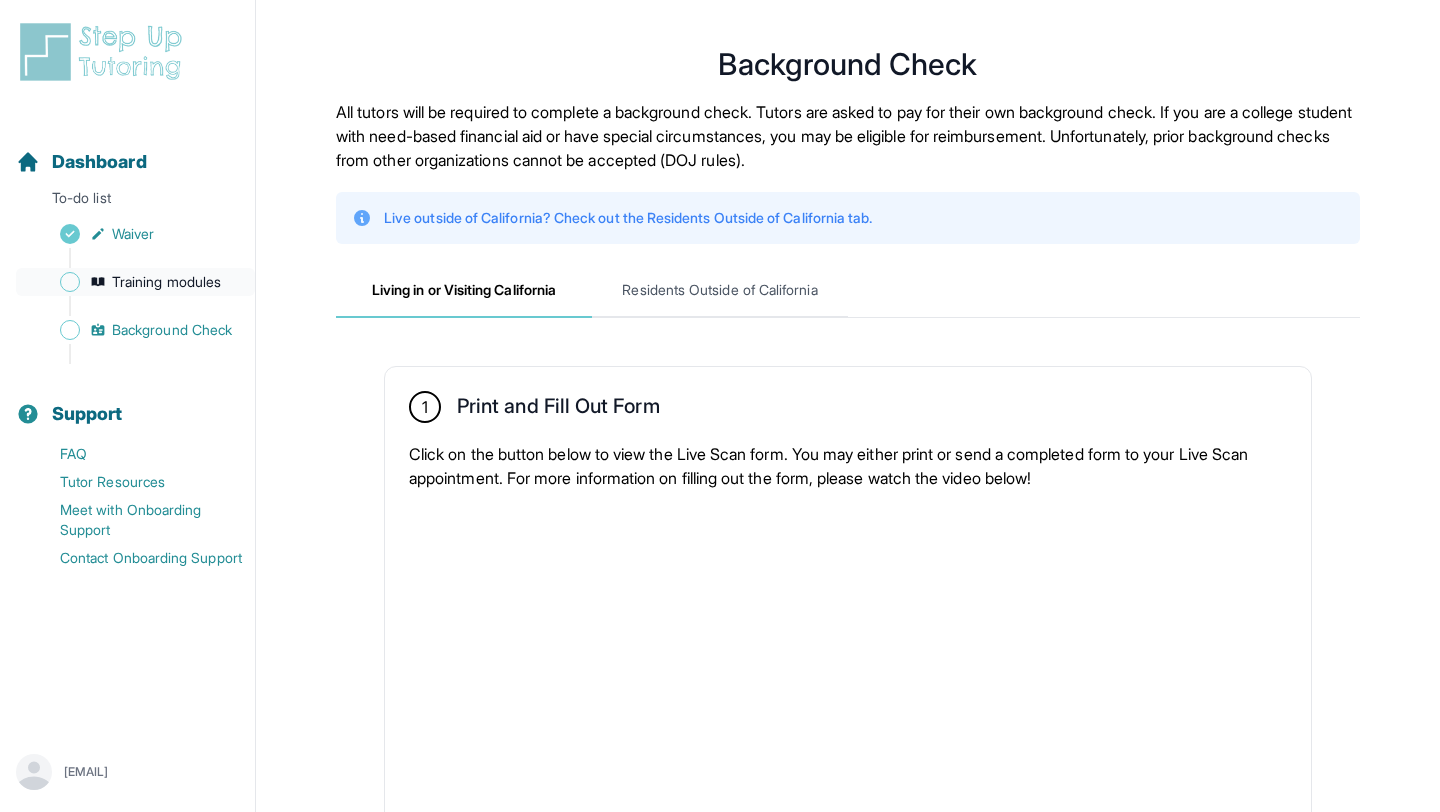 click on "Training modules" at bounding box center (166, 282) 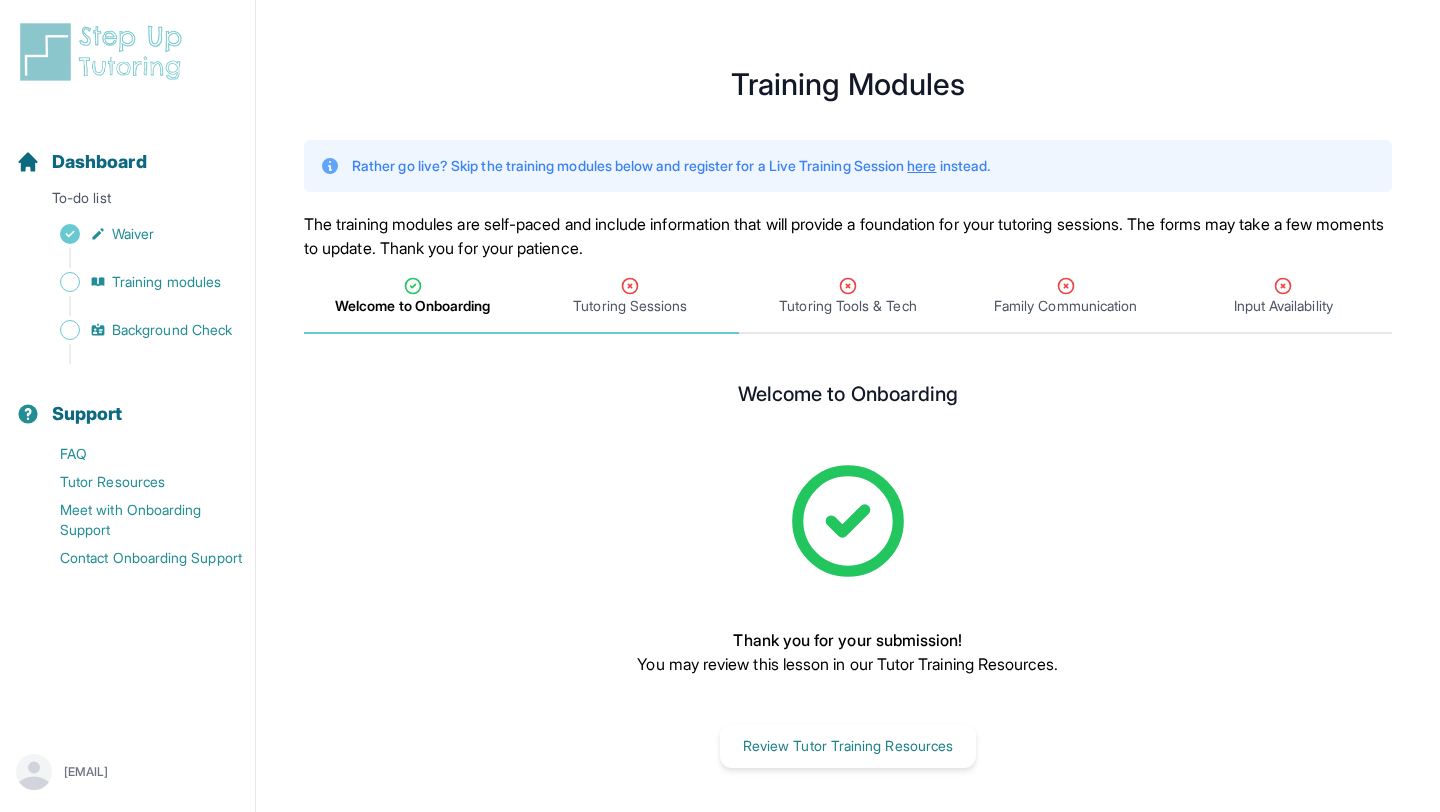 click on "Tutoring Sessions" at bounding box center (631, 297) 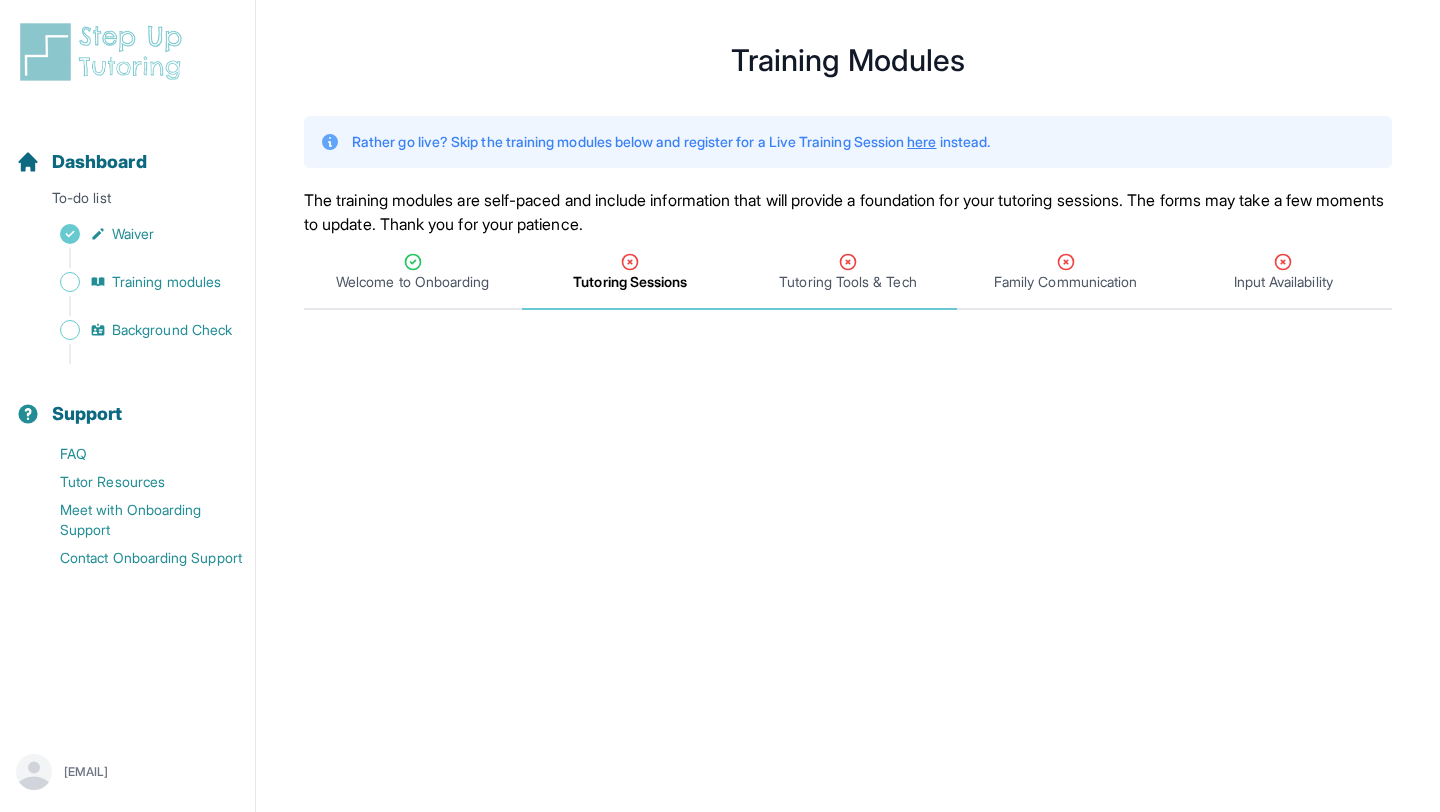 click on "Tutoring Tools & Tech" at bounding box center [847, 282] 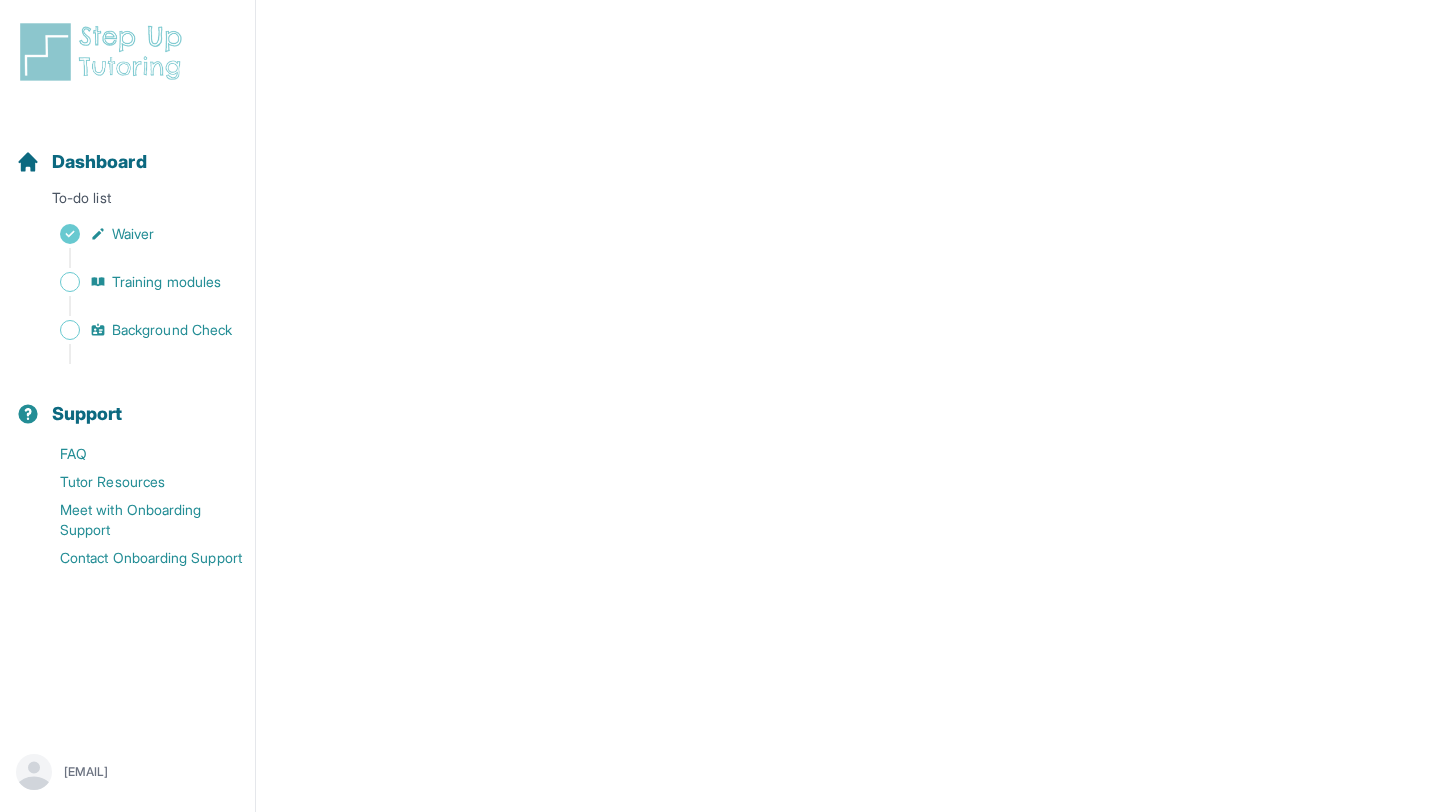 scroll, scrollTop: 0, scrollLeft: 0, axis: both 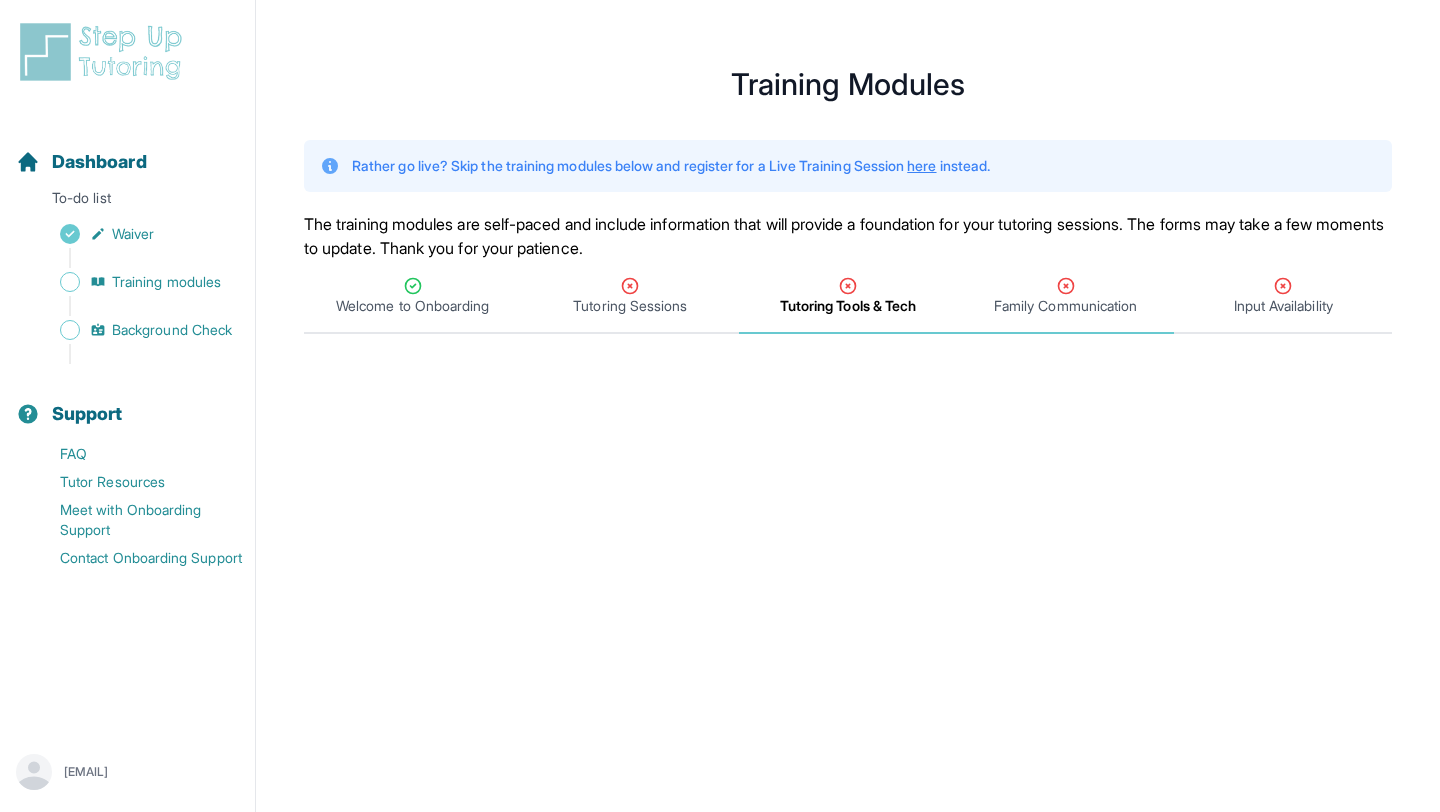 click on "Family Communication" at bounding box center [1066, 296] 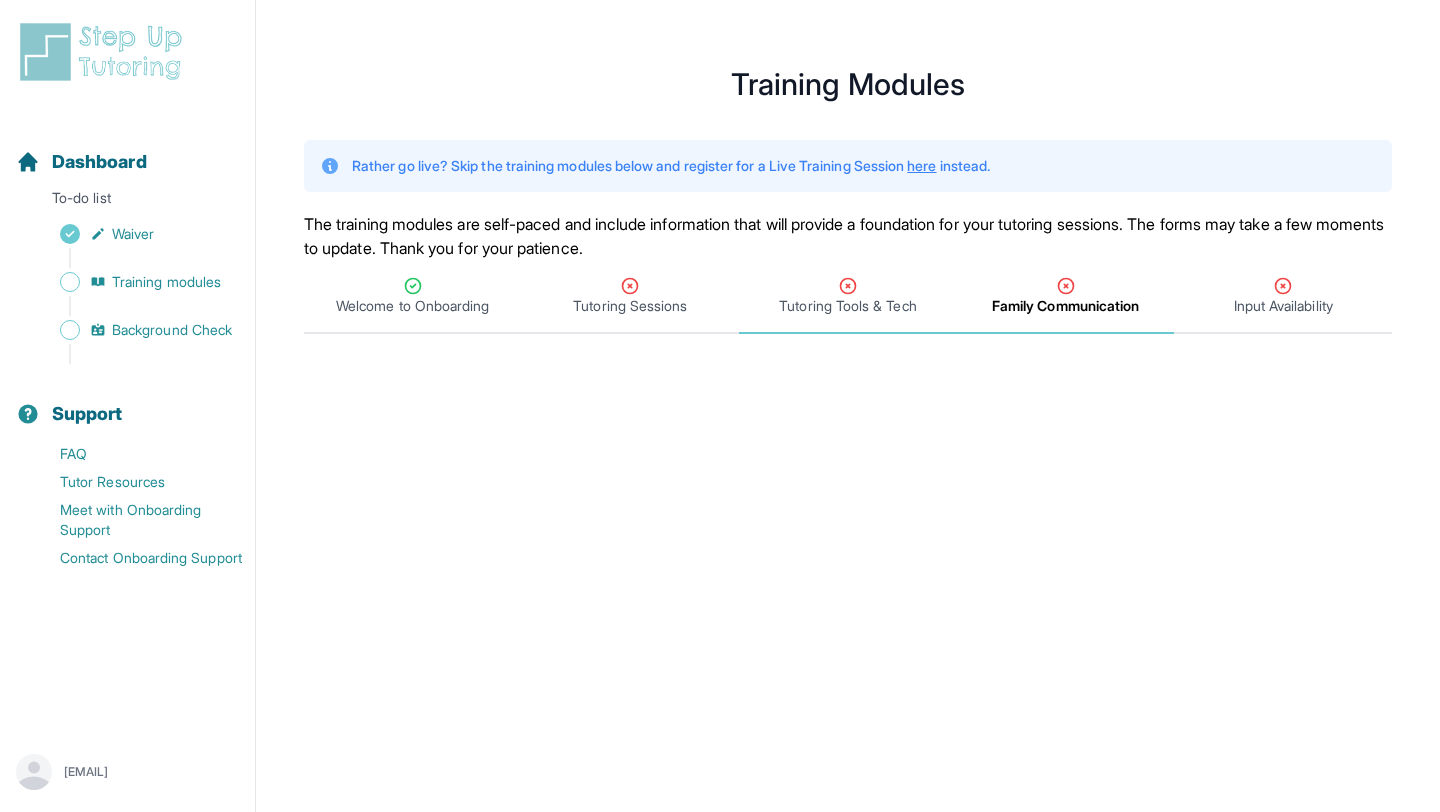 click on "Tutoring Tools & Tech" at bounding box center (847, 306) 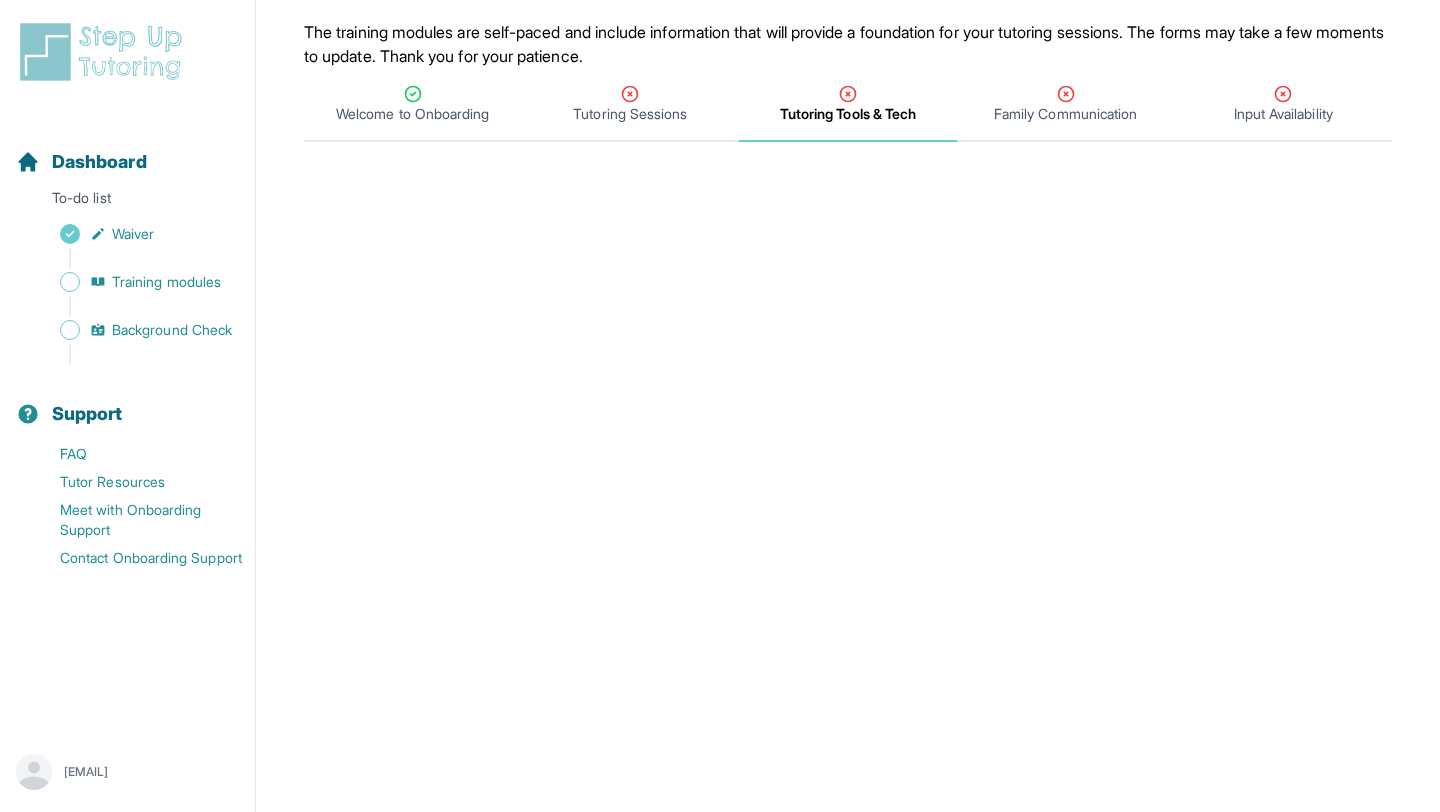 scroll, scrollTop: 120, scrollLeft: 0, axis: vertical 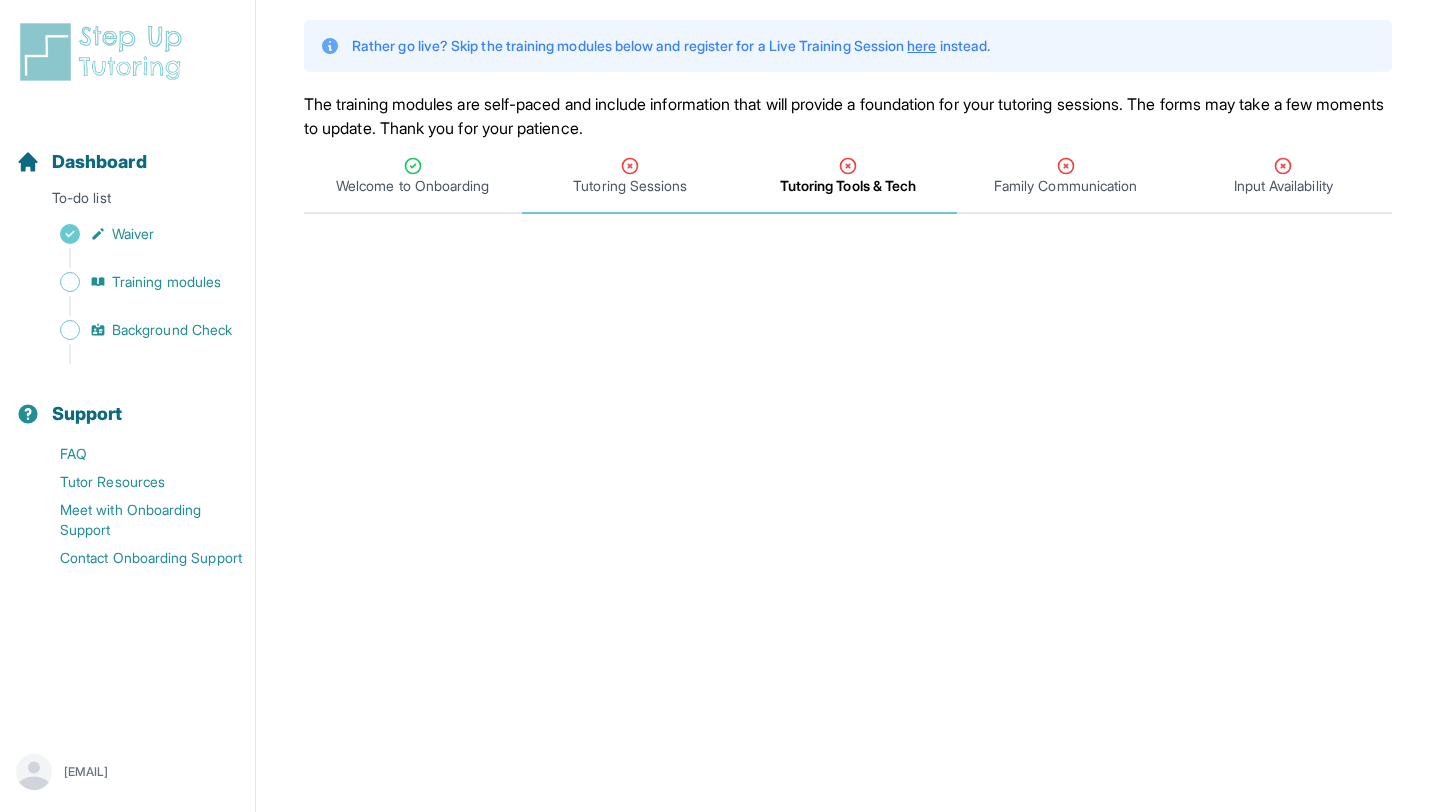 click on "Tutoring Sessions" at bounding box center [631, 177] 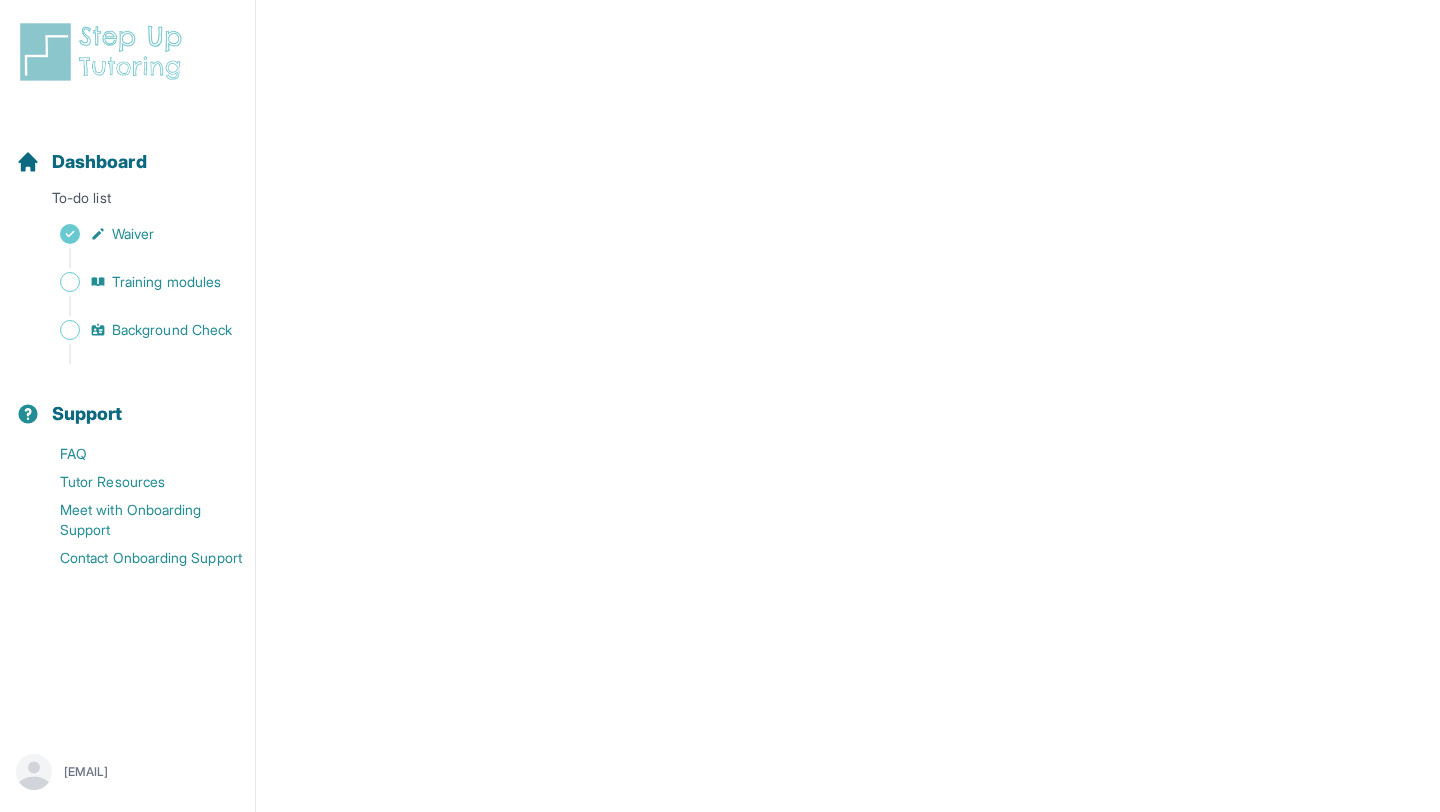 scroll, scrollTop: 0, scrollLeft: 0, axis: both 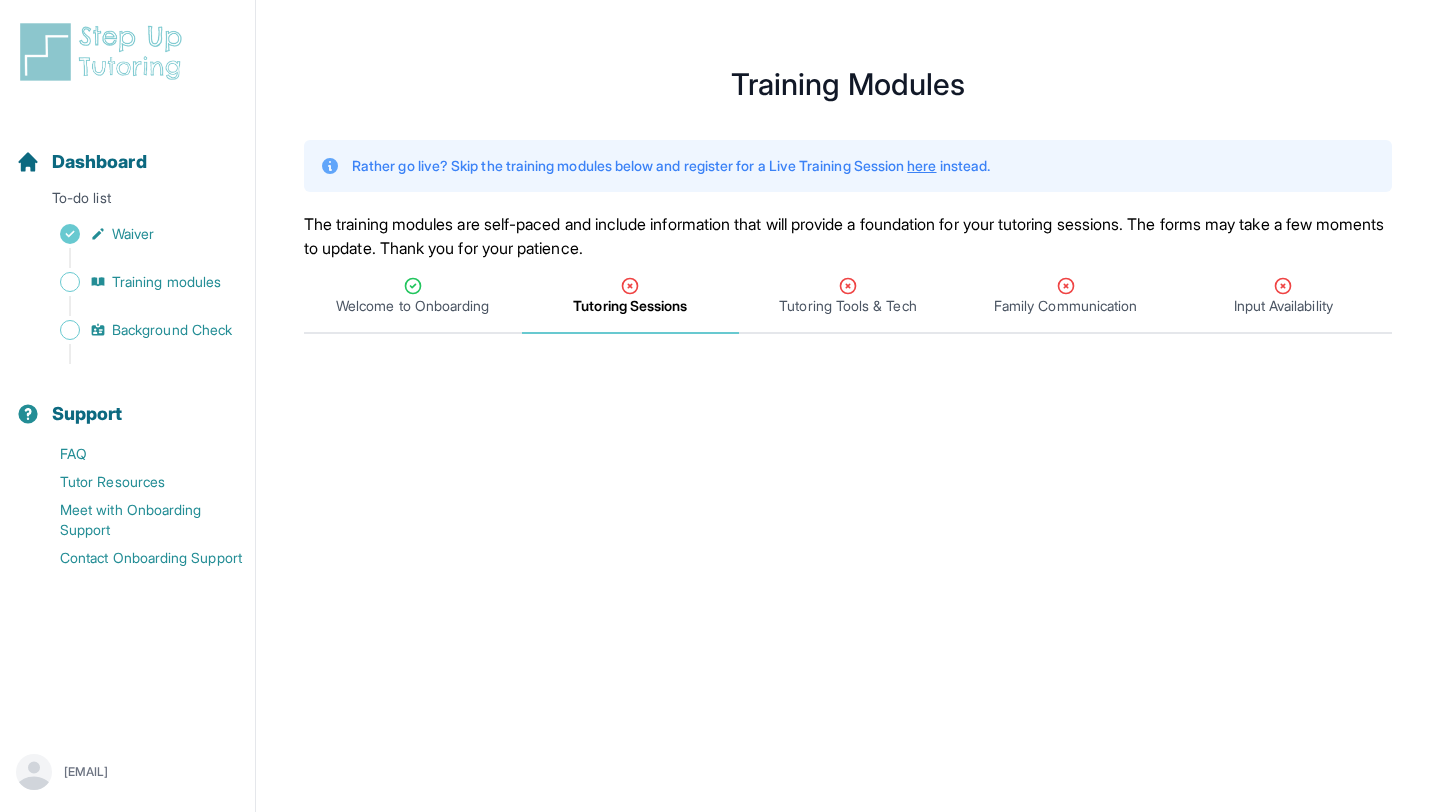 click on "Rather go live? Skip the training modules below and register for a Live Training Session   here   instead." at bounding box center [671, 166] 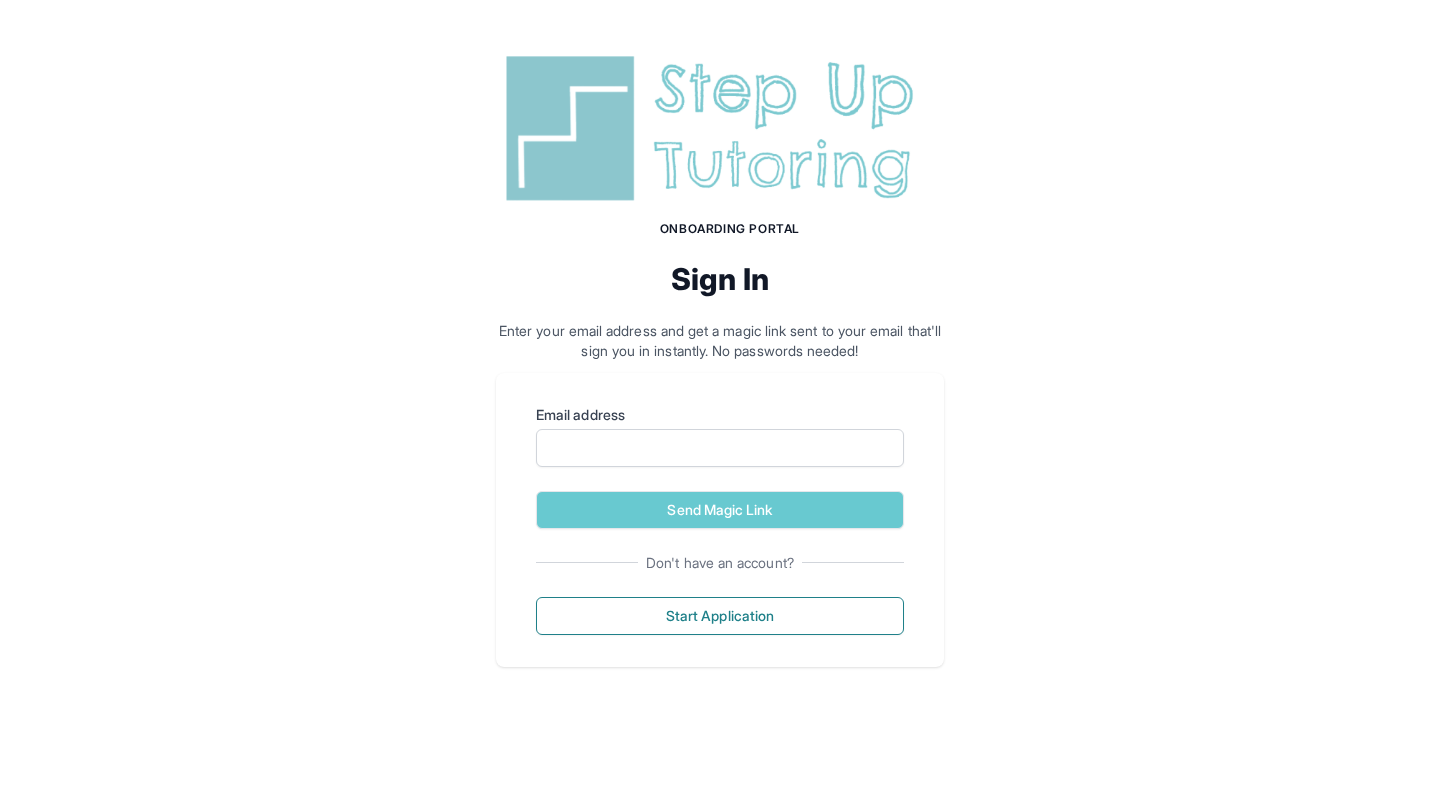scroll, scrollTop: 0, scrollLeft: 0, axis: both 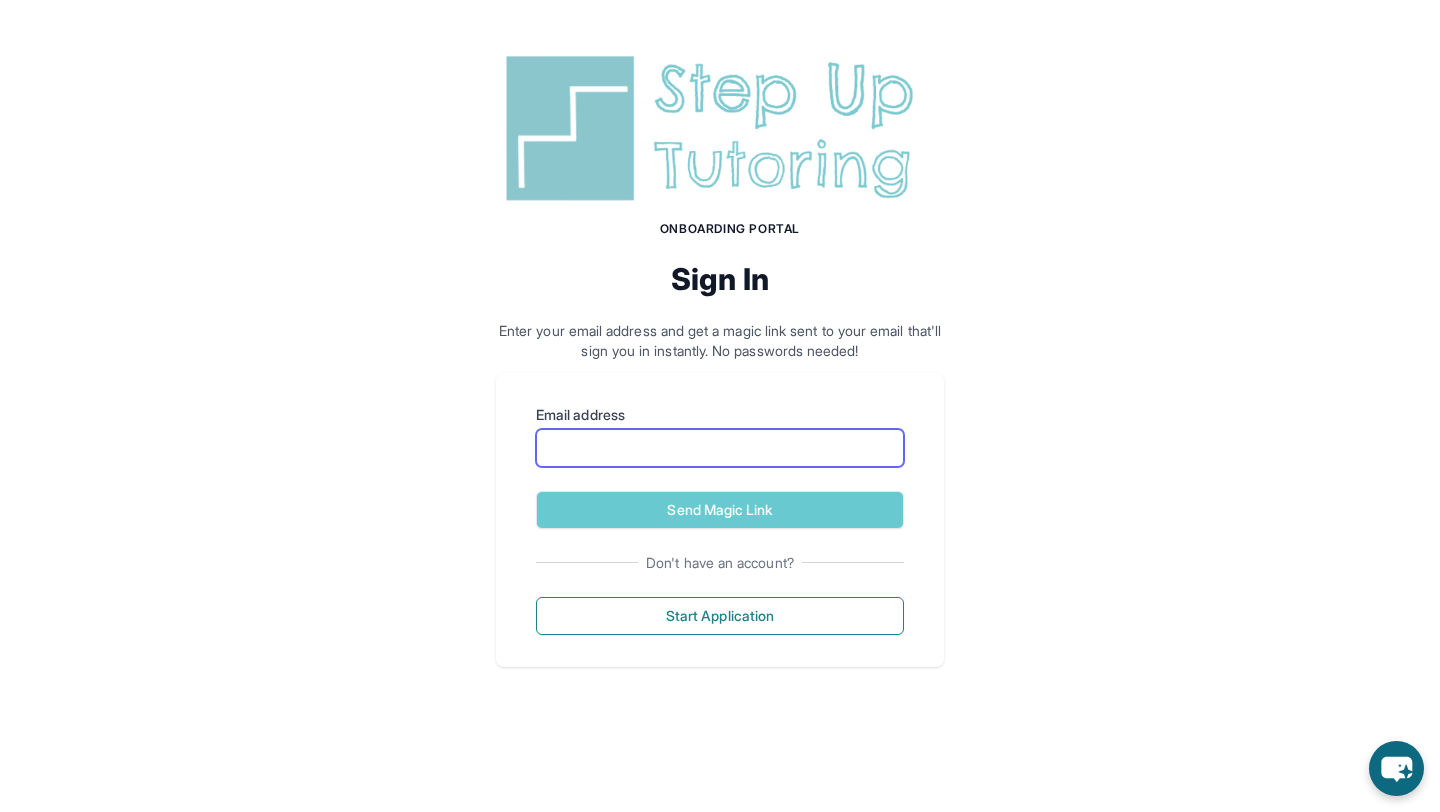 click on "Email address" at bounding box center (720, 448) 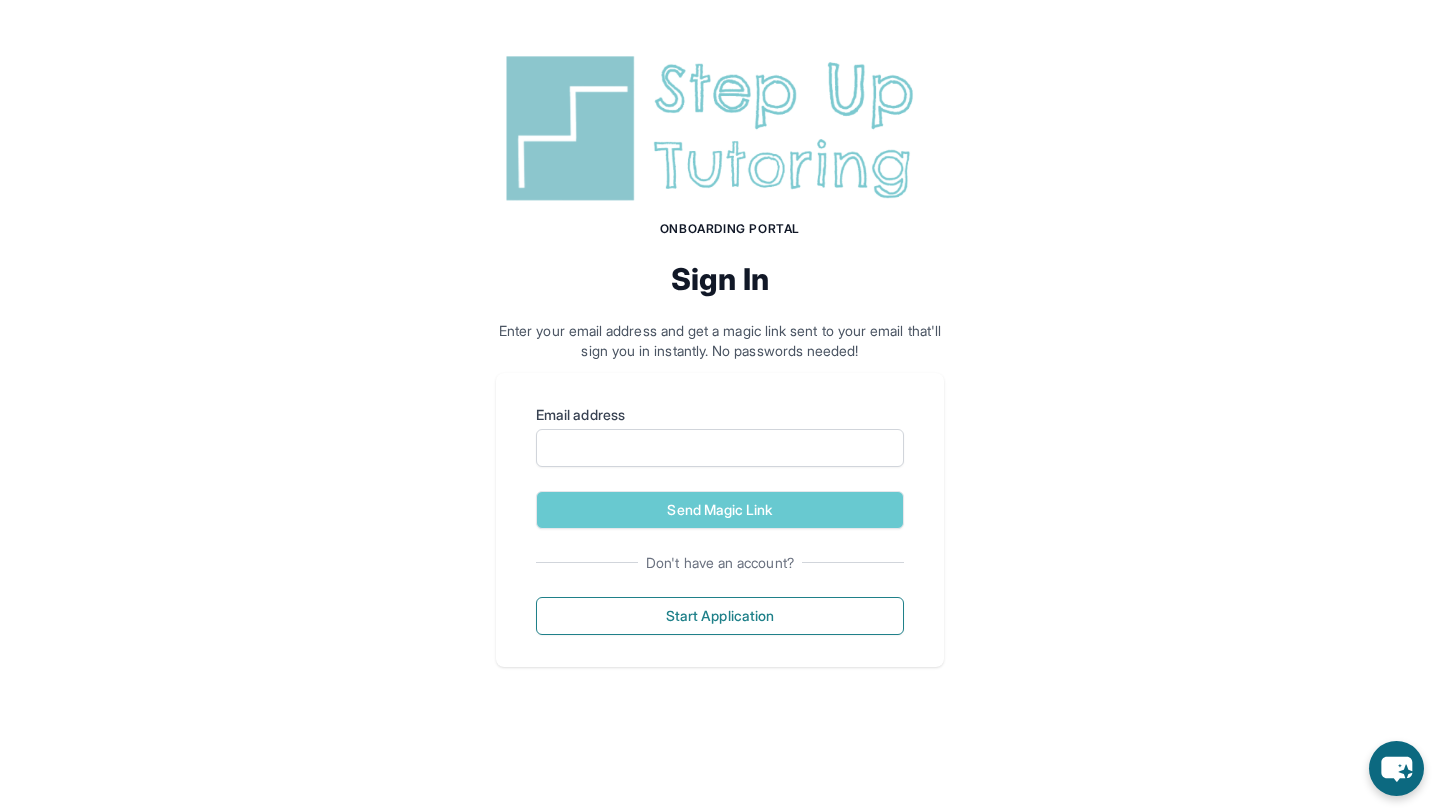 click on "Email address Send Magic Link Don't have an account? Start Application" at bounding box center [720, 520] 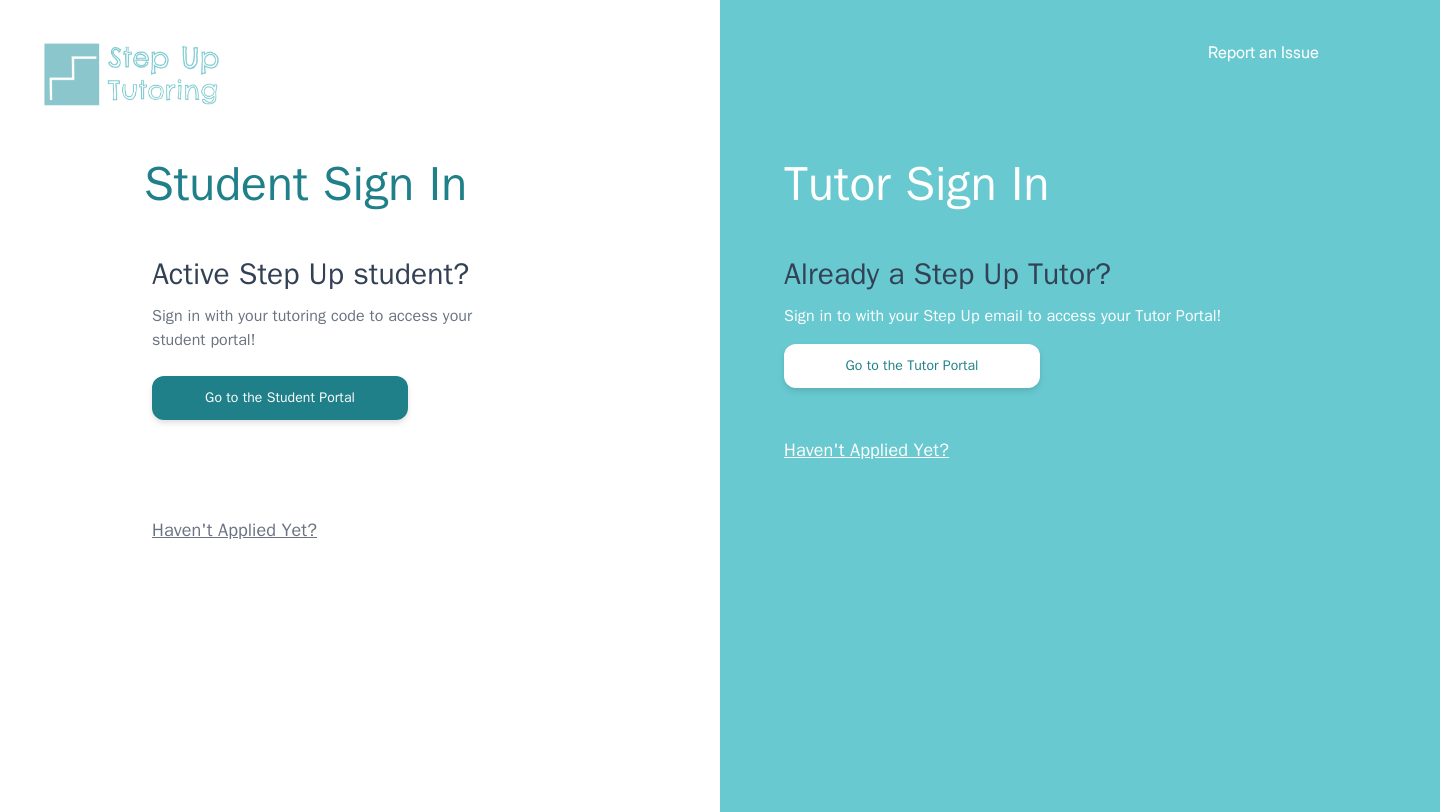 scroll, scrollTop: 0, scrollLeft: 0, axis: both 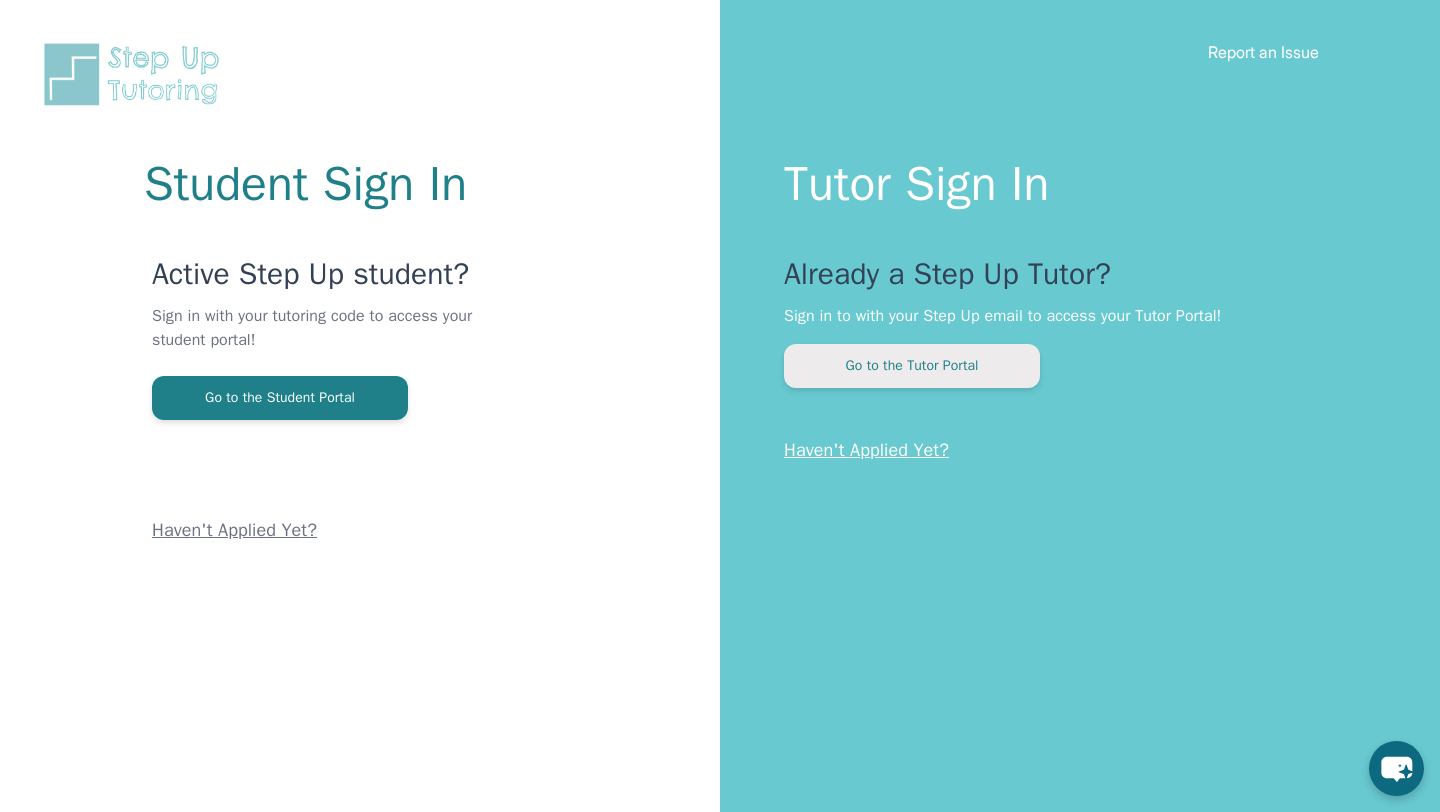 click on "Go to the Tutor Portal" at bounding box center [912, 366] 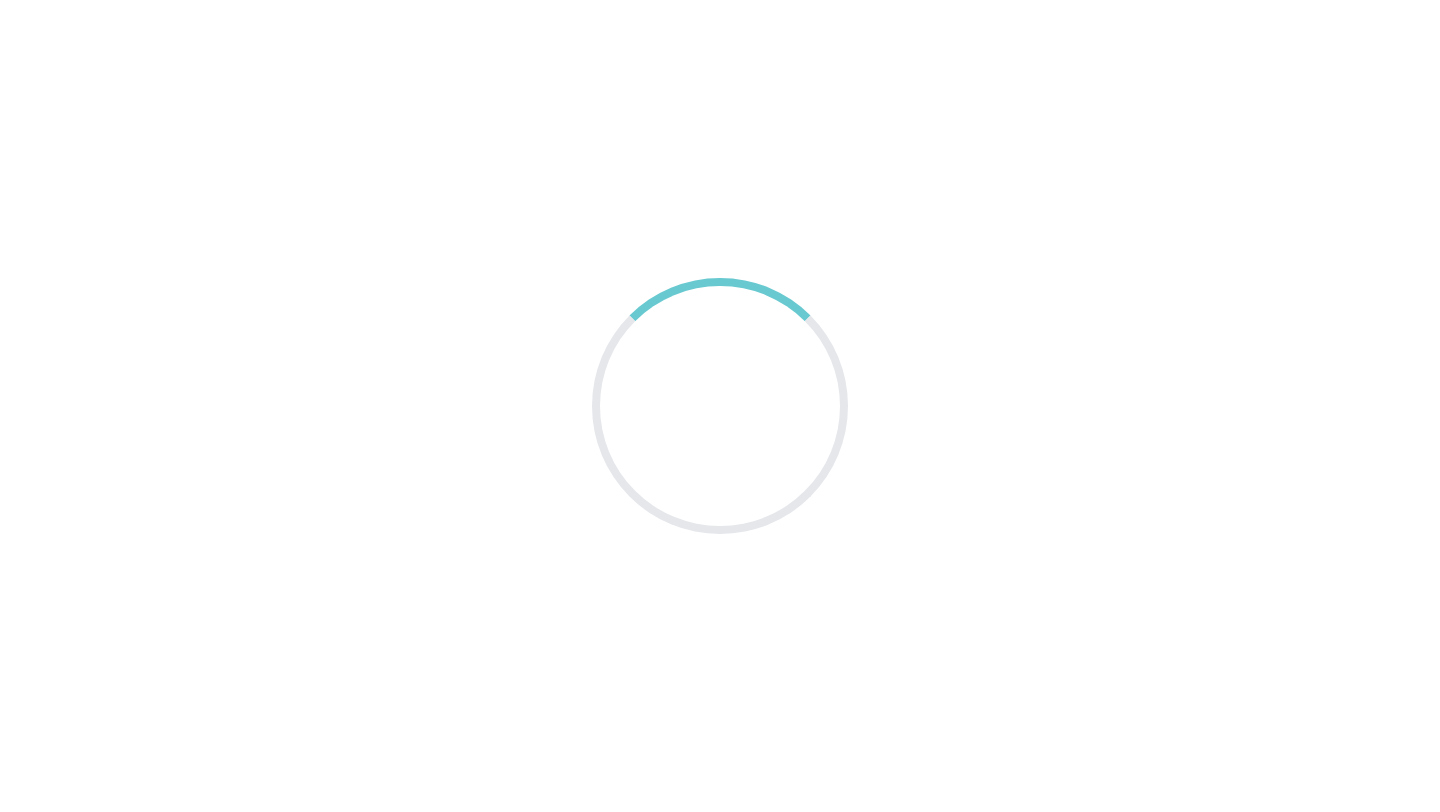 scroll, scrollTop: 0, scrollLeft: 0, axis: both 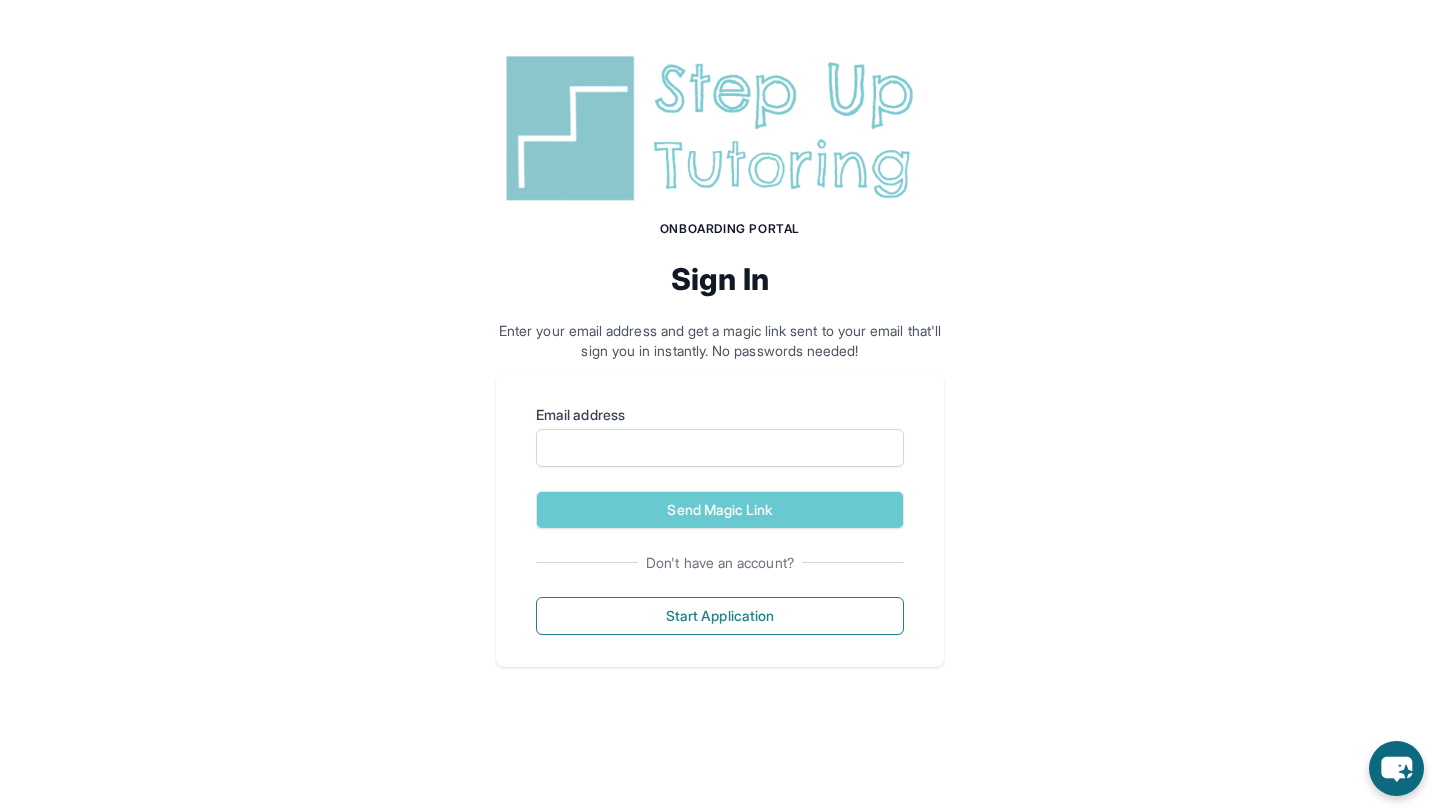 click on "Email address Send Magic Link" at bounding box center [720, 467] 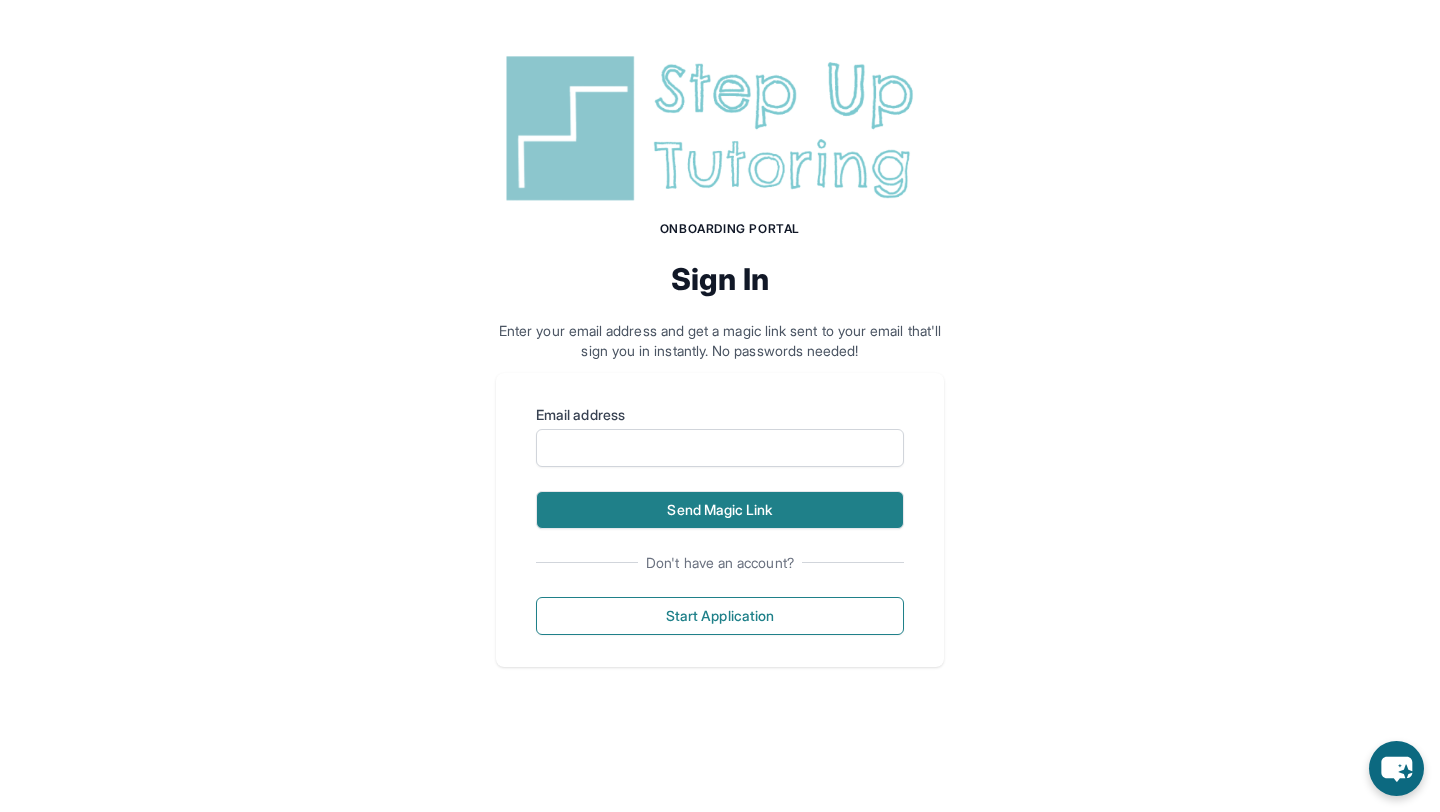 click on "Send Magic Link" at bounding box center (720, 510) 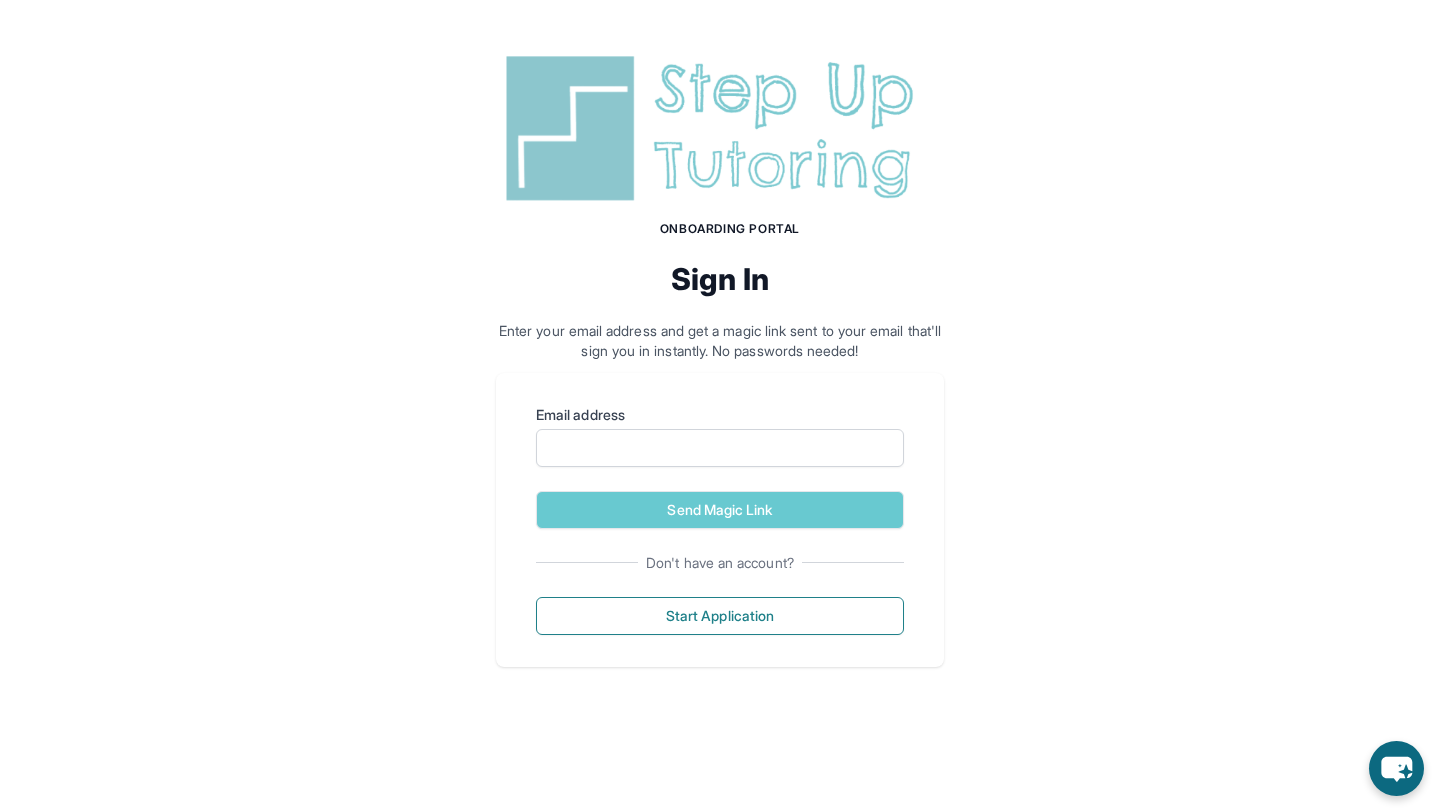 click on "Email address Send Magic Link" at bounding box center [720, 467] 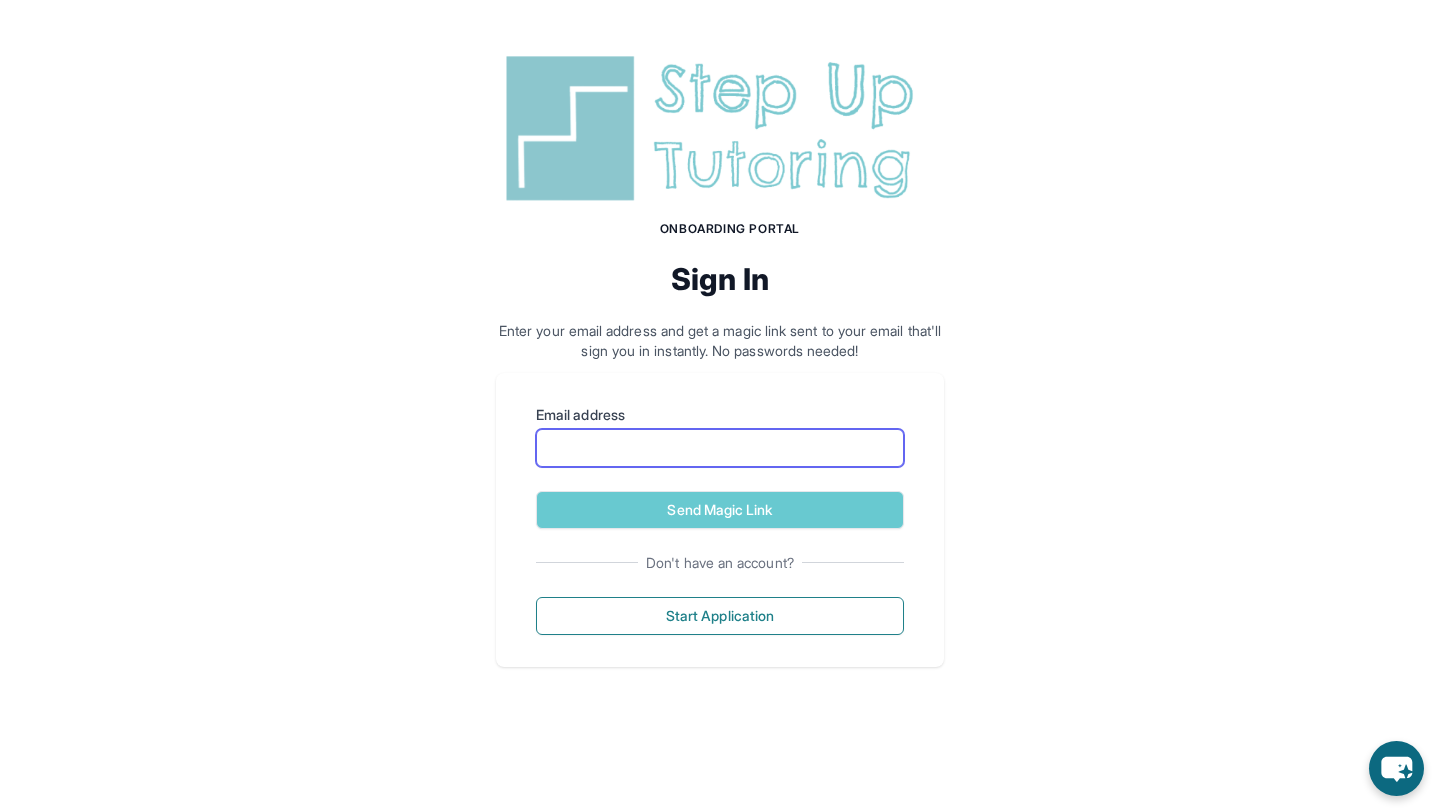 click on "Email address" at bounding box center [720, 448] 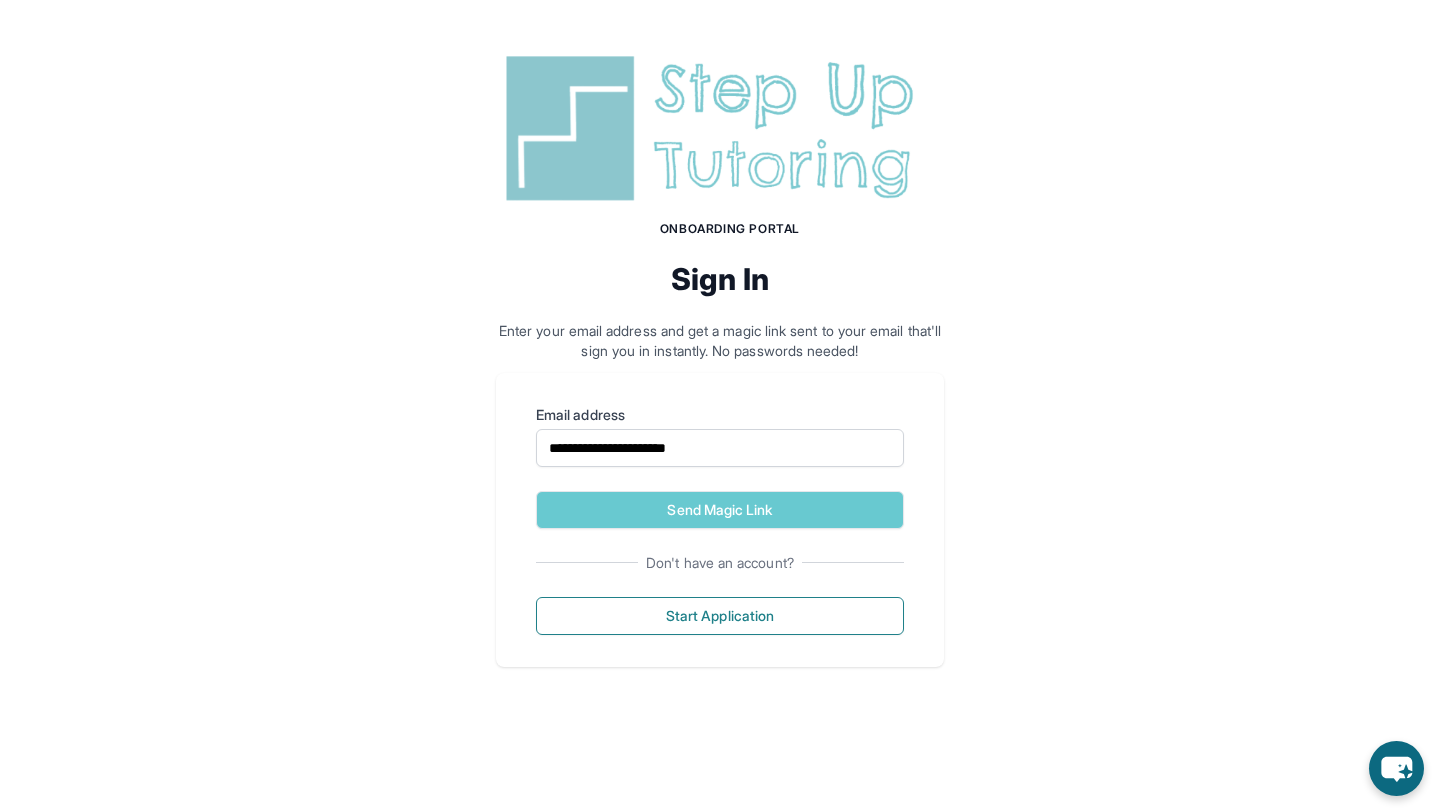 click on "**********" at bounding box center (720, 467) 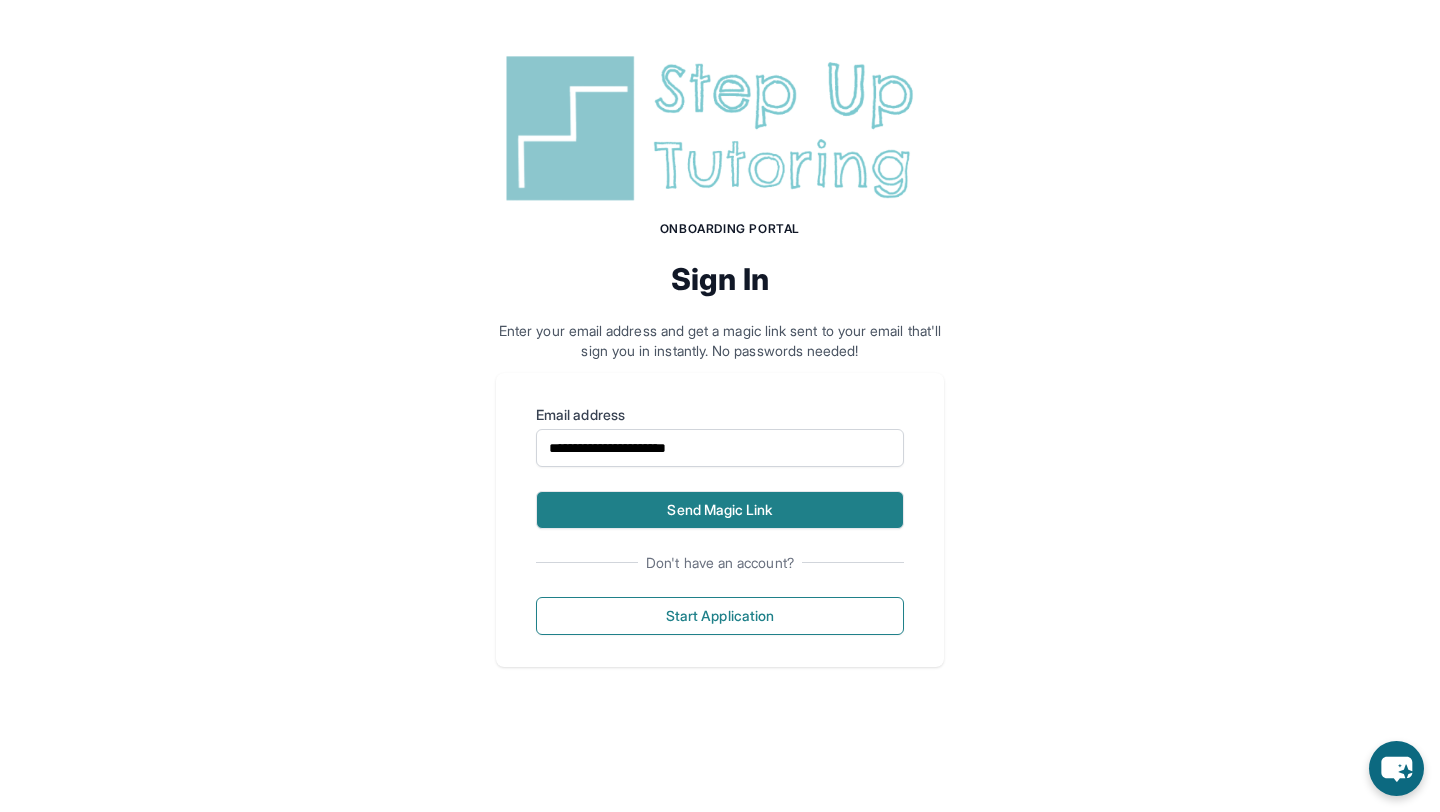 click on "Send Magic Link" at bounding box center [720, 510] 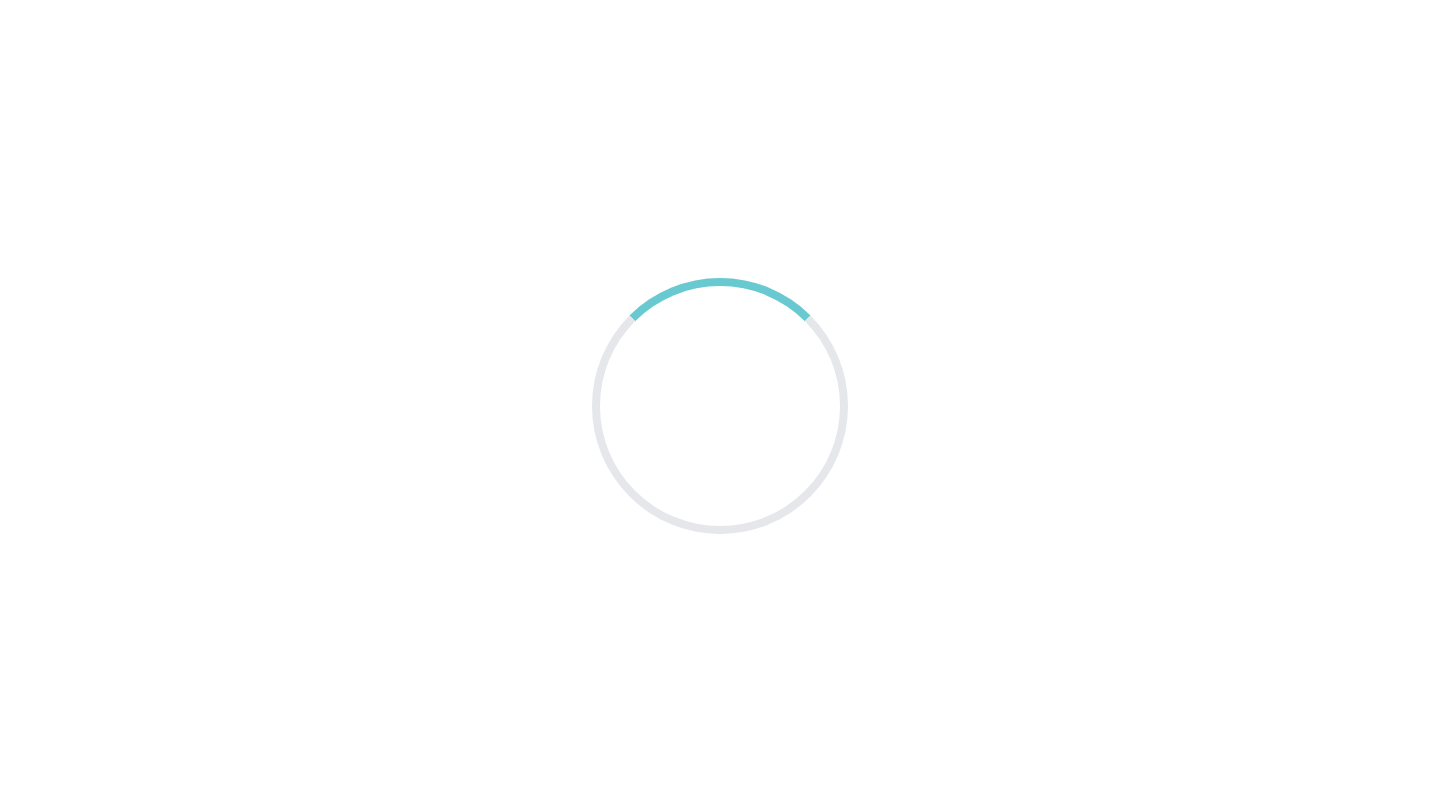 scroll, scrollTop: 0, scrollLeft: 0, axis: both 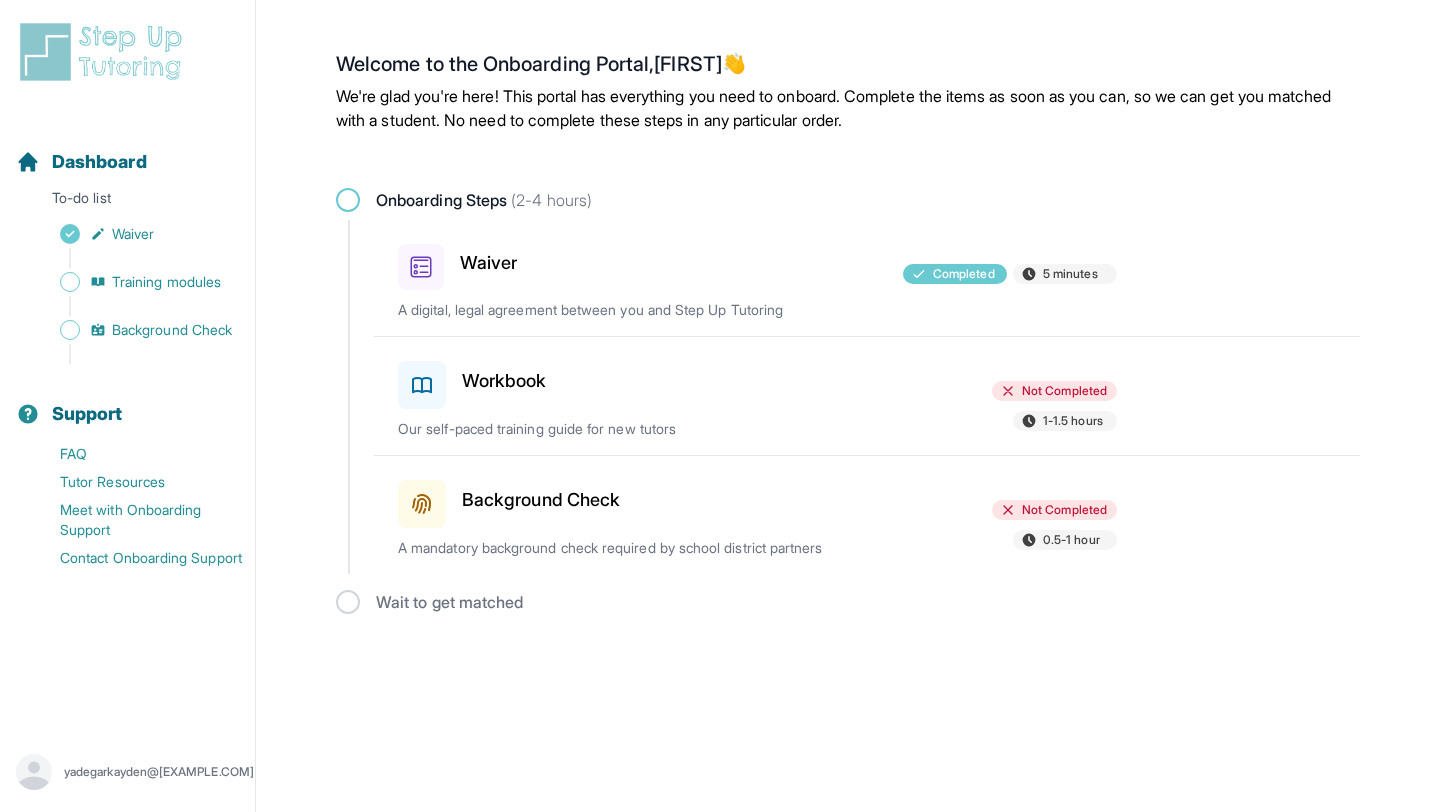 click on "Workbook" at bounding box center [514, 381] 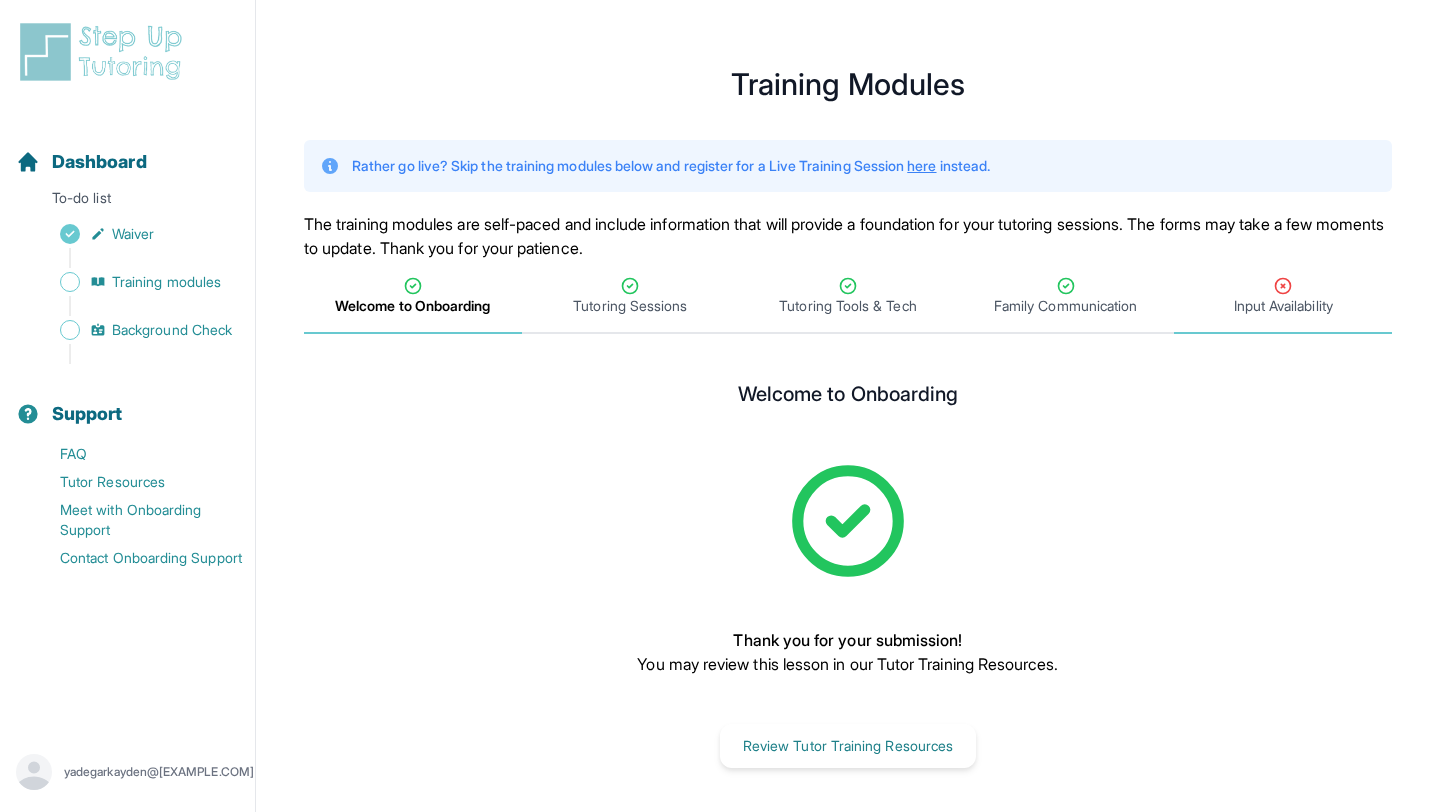 click on "Input Availability" at bounding box center [1283, 306] 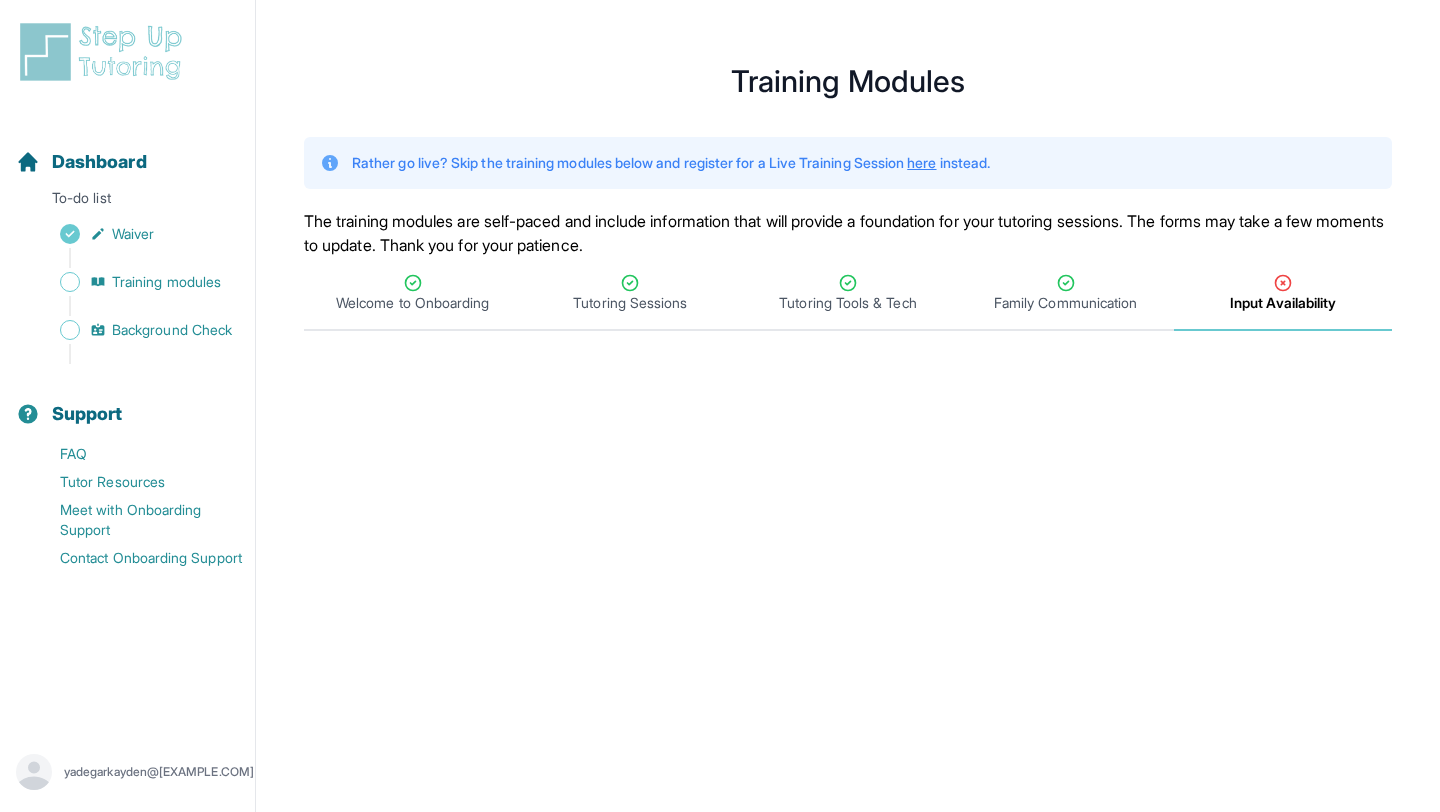 scroll, scrollTop: 0, scrollLeft: 0, axis: both 